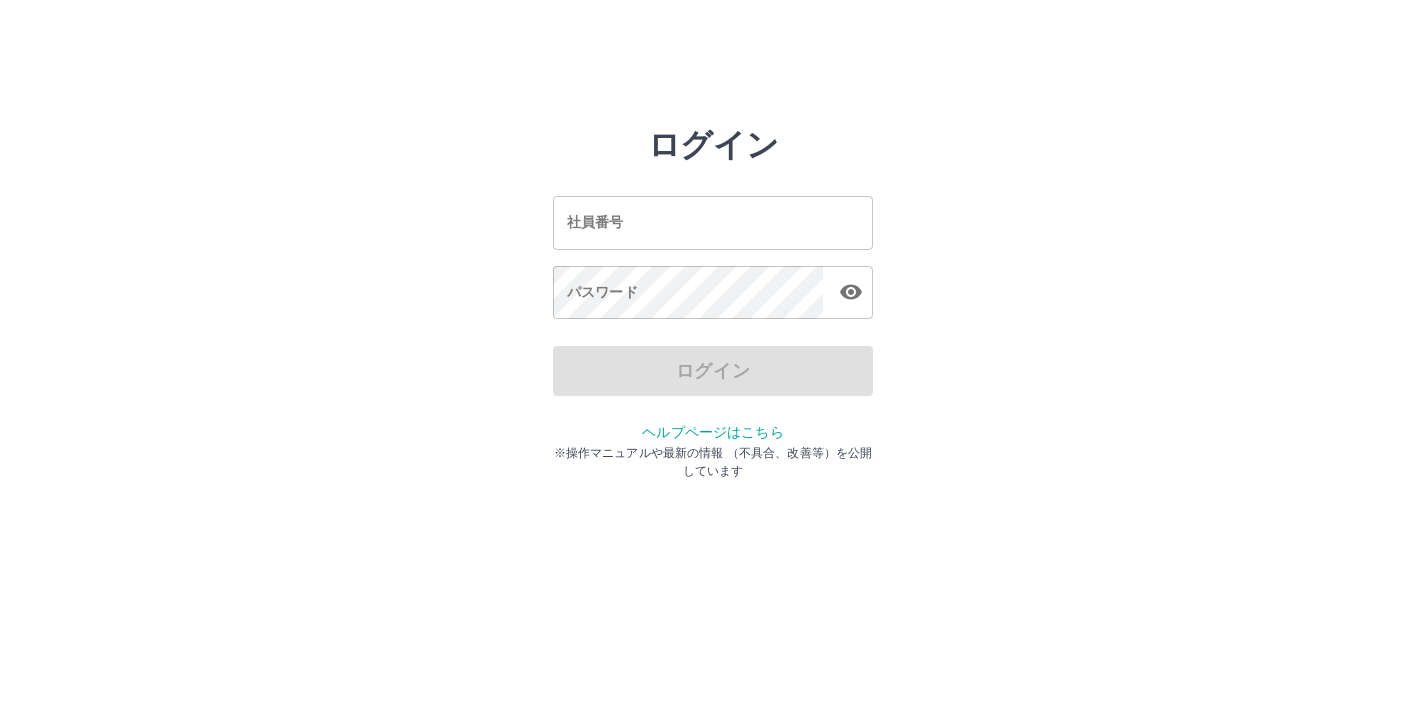 scroll, scrollTop: 0, scrollLeft: 0, axis: both 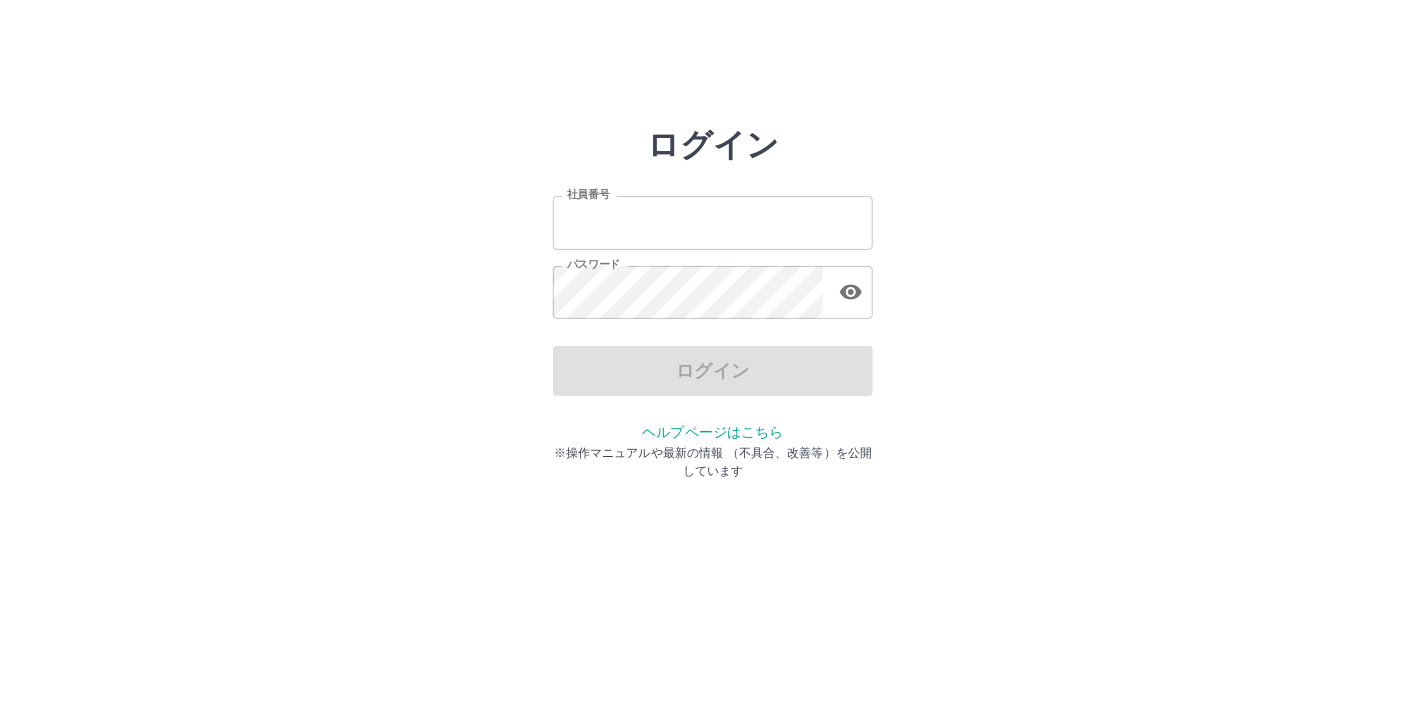 type on "*******" 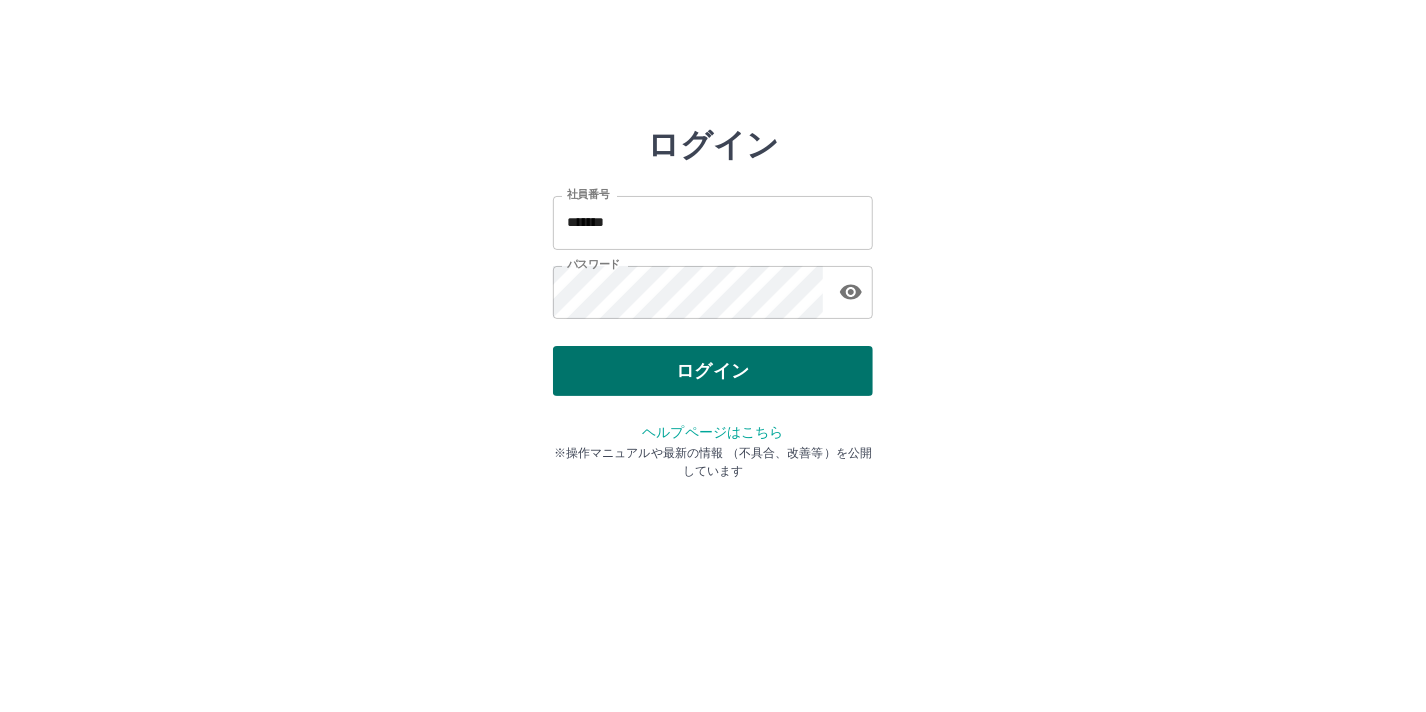 click on "ログイン" at bounding box center [713, 371] 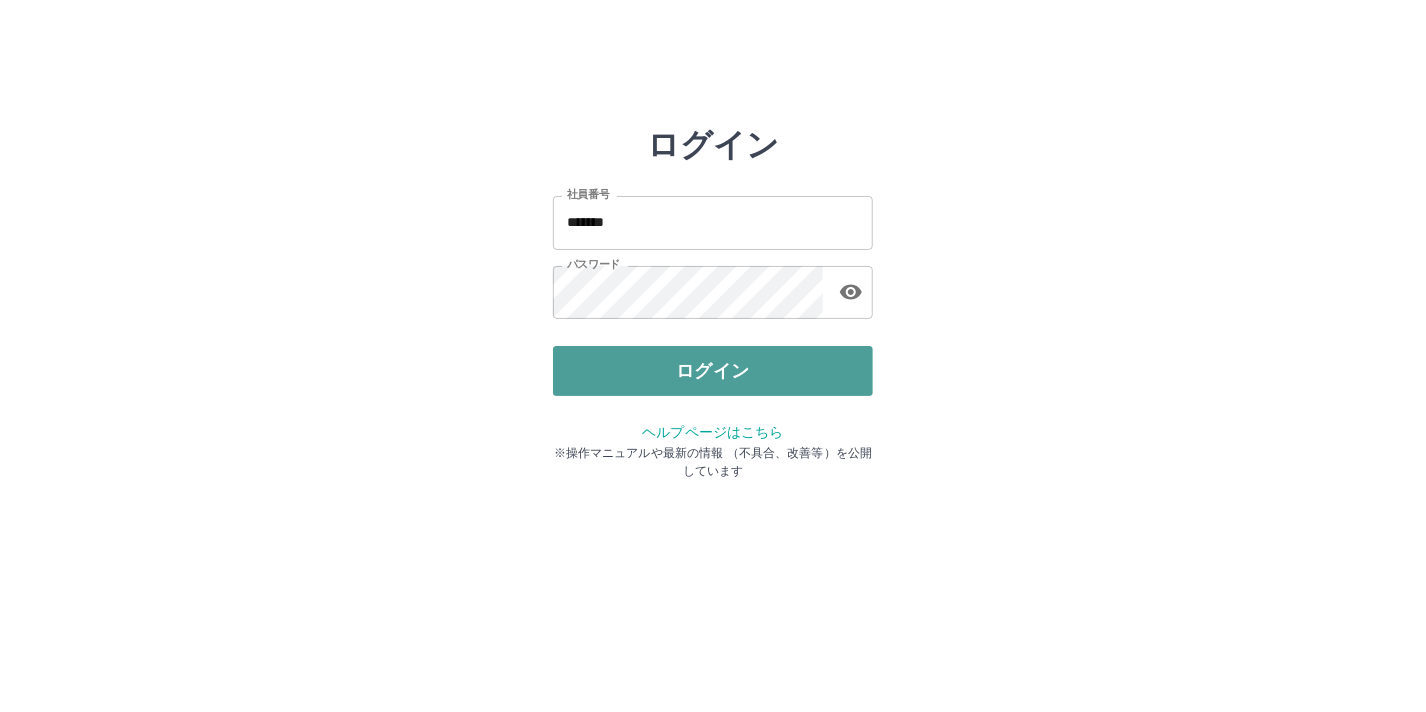 click on "ログイン" at bounding box center [713, 371] 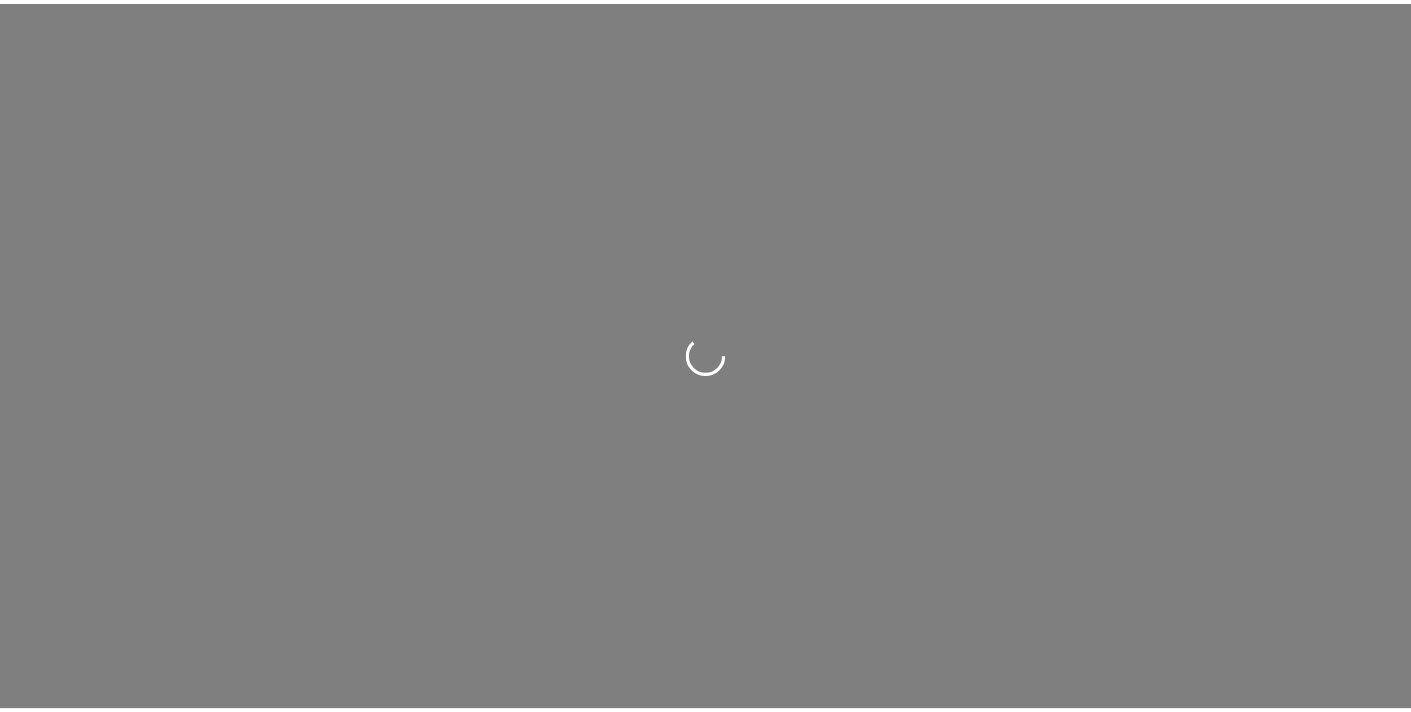 scroll, scrollTop: 0, scrollLeft: 0, axis: both 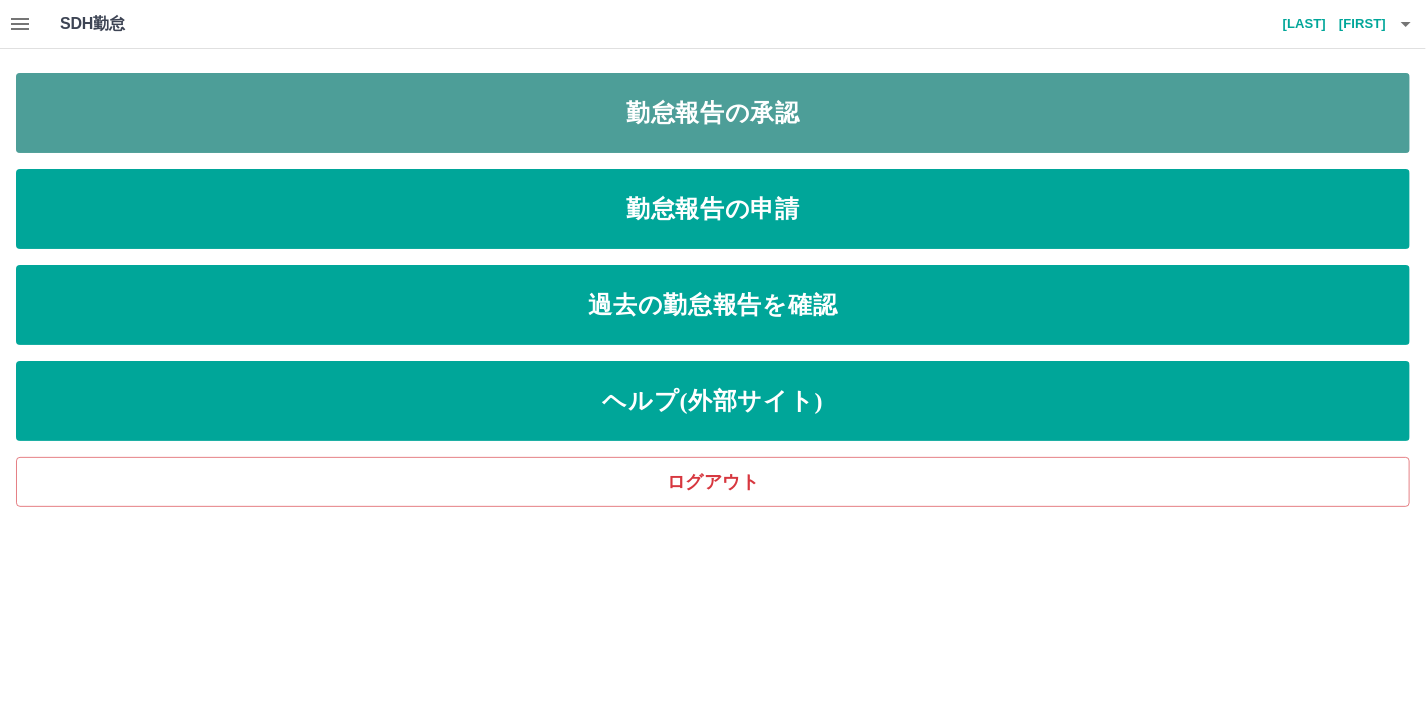 click on "勤怠報告の承認" at bounding box center (713, 113) 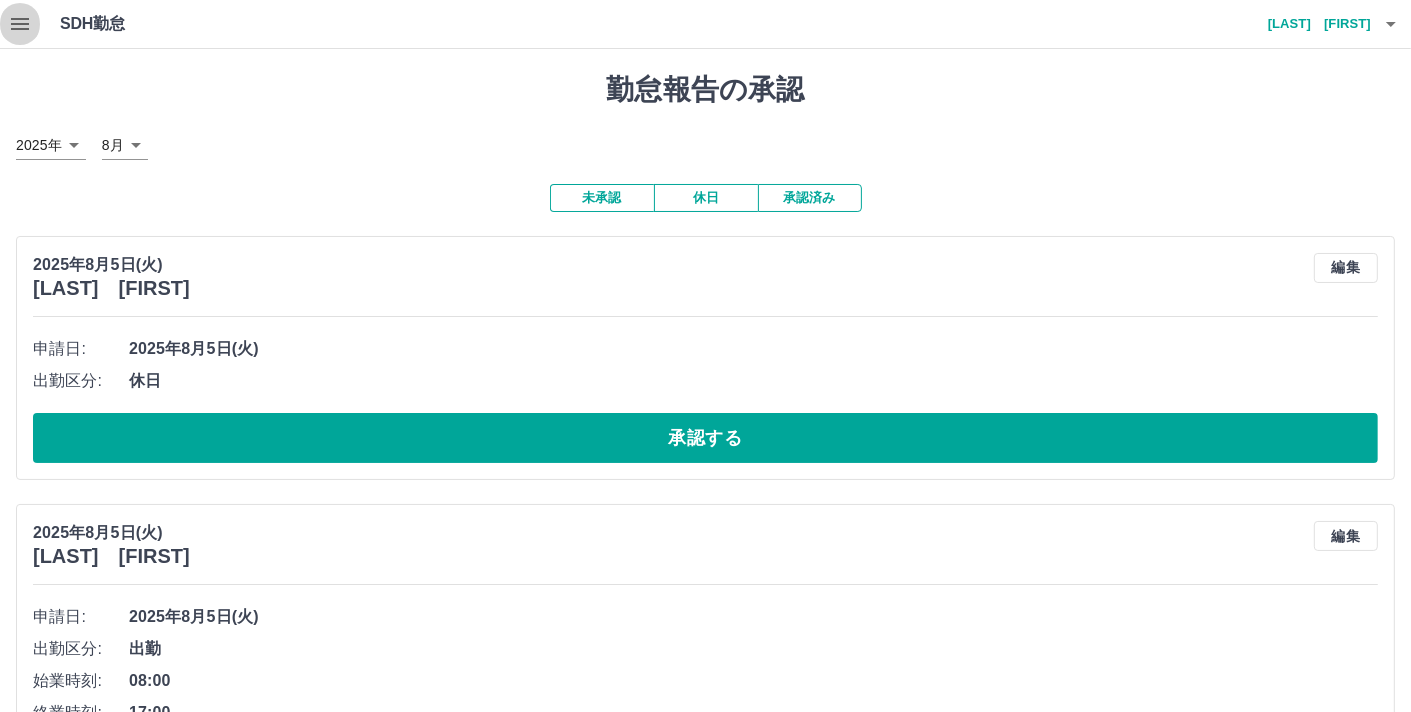 click 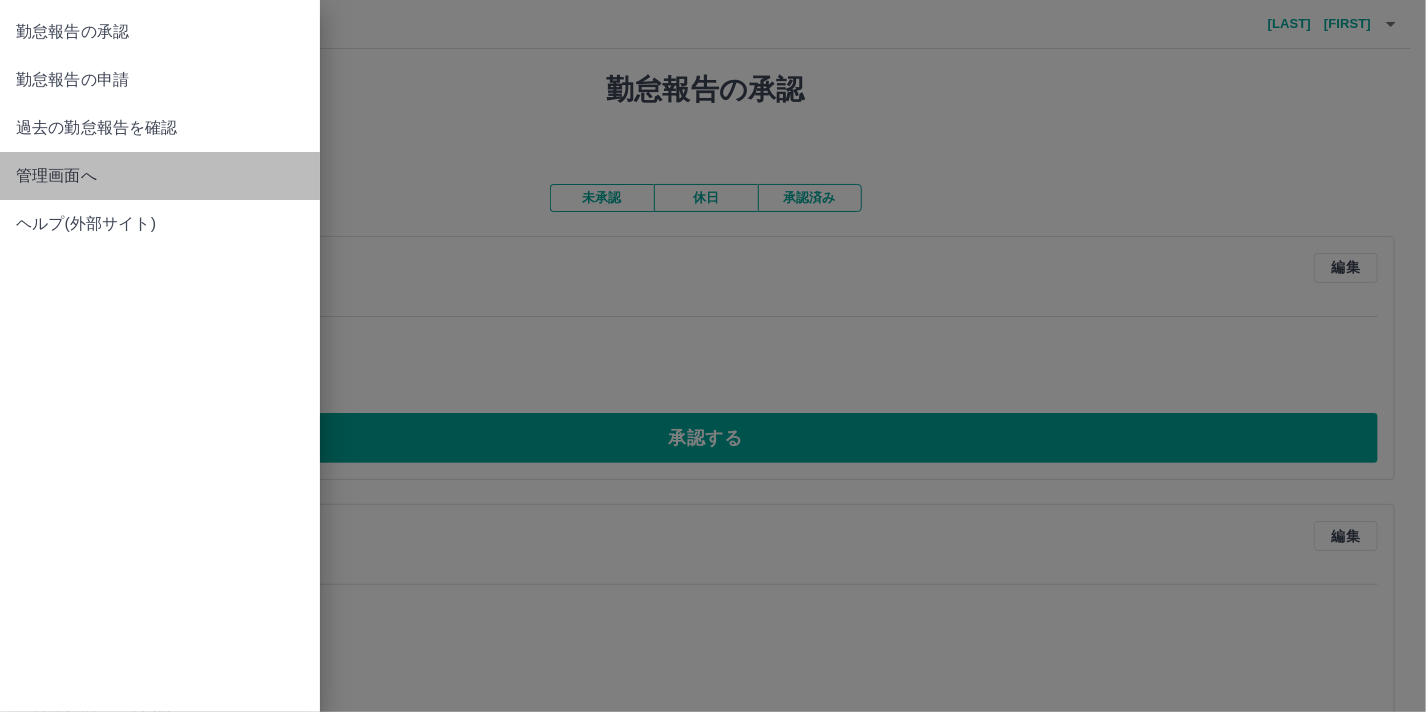 click on "管理画面へ" at bounding box center [160, 176] 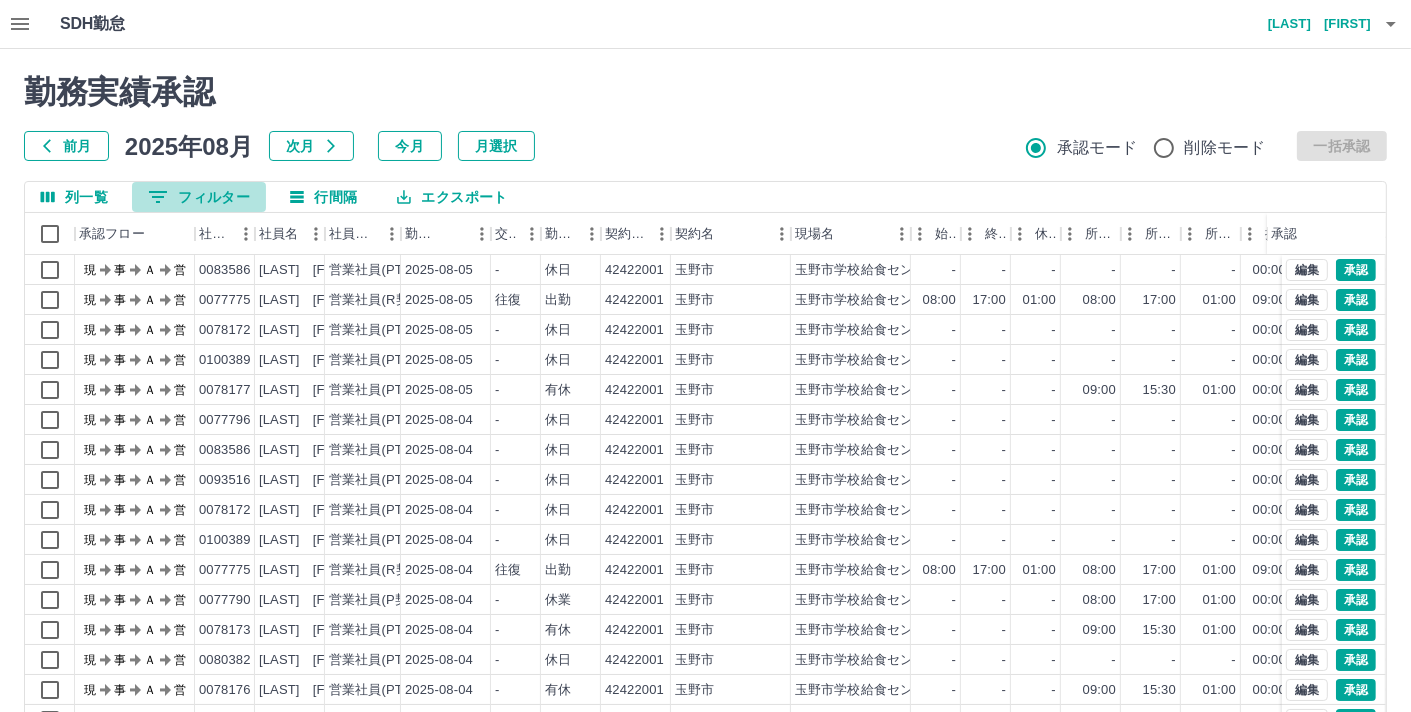 click on "0 フィルター" at bounding box center (199, 197) 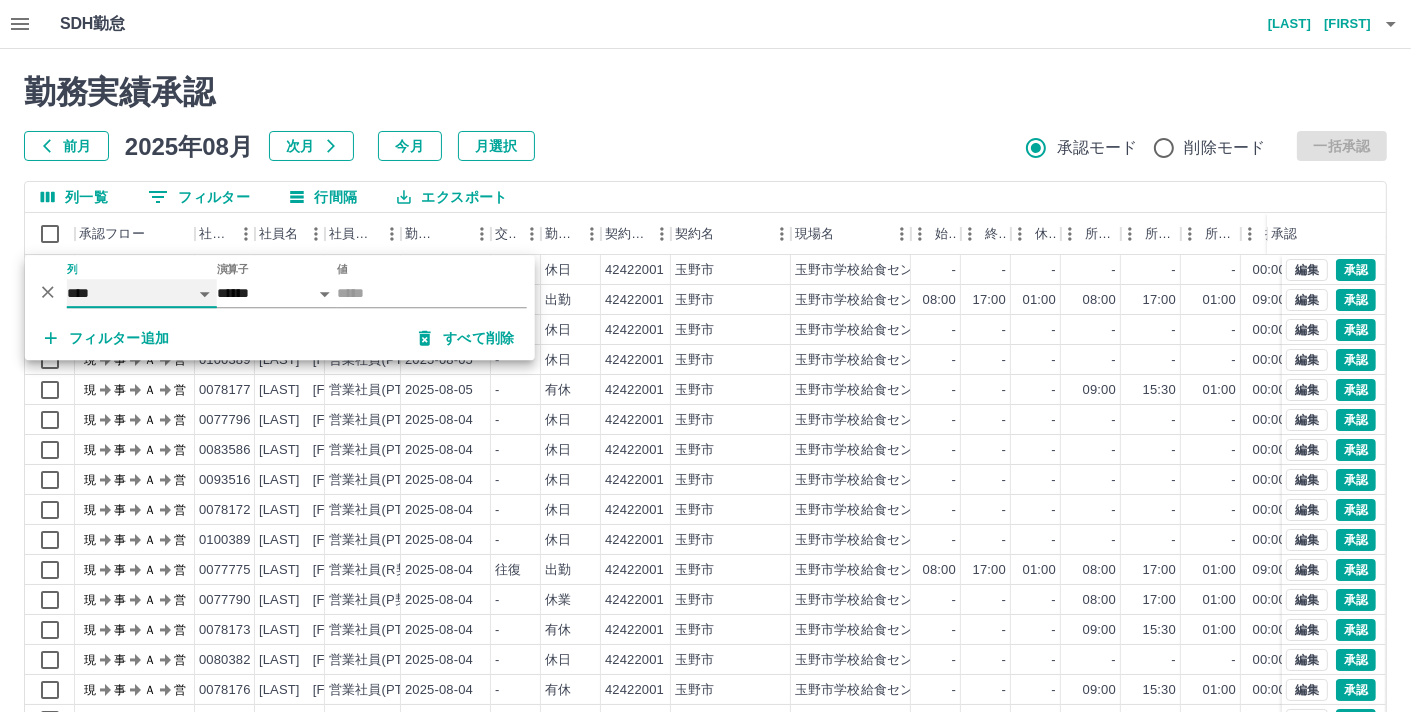 click on "**** *** **** *** *** **** ***** *** *** ** ** ** **** **** **** ** ** *** **** *****" at bounding box center [142, 293] 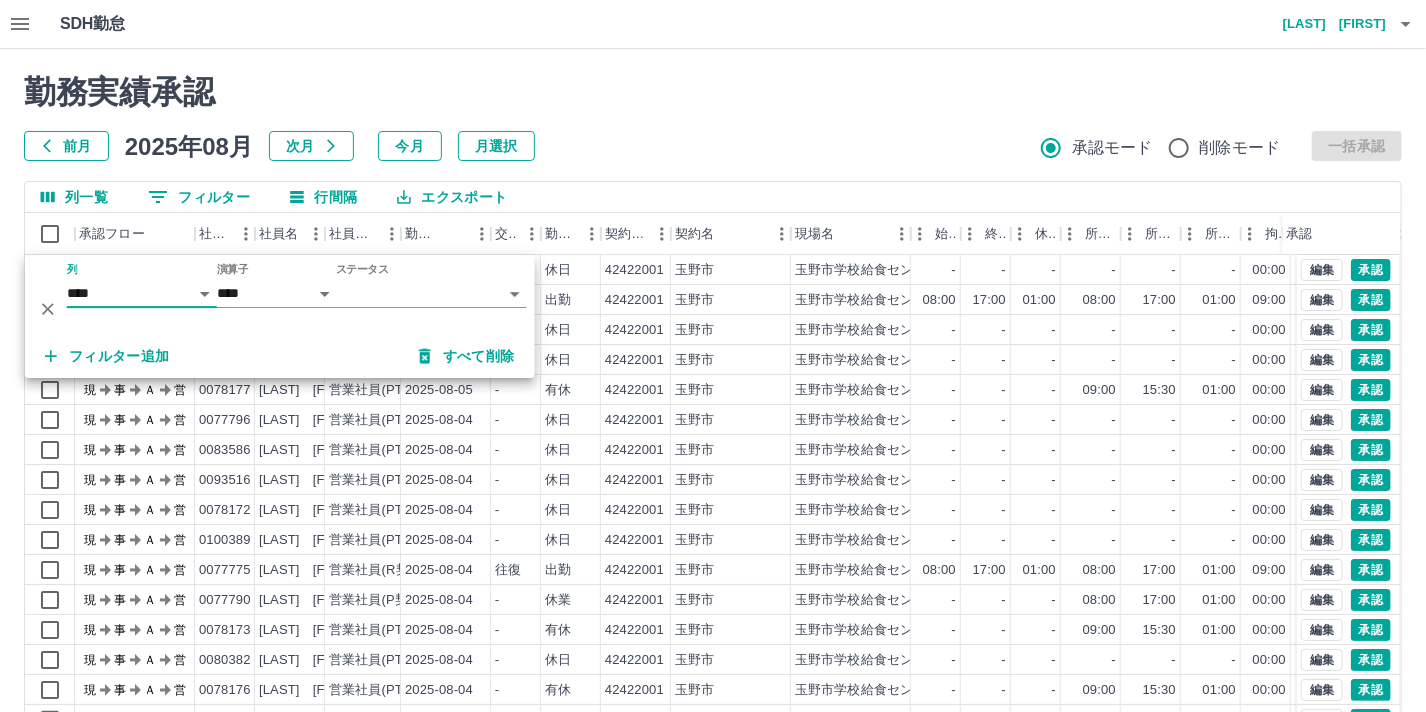 click on "SDH勤怠 [LAST]　[FIRST] 勤務実績承認 前月 2025年08月 次月 今月 月選択 承認モード 削除モード 一括承認 列一覧 0 フィルター 行間隔 エクスポート 承認フロー 社員番号 社員名 社員区分 勤務日 交通費 勤務区分 契約コード 契約名 現場名 始業 終業 休憩 所定開始 所定終業 所定休憩 拘束 勤務 遅刻等 コメント ステータス 承認 現 事 Ａ 営 [ID] [LAST]　[FIRST] 営業社員(PT契約) 2025-08-05  -  休日 42422001 [CITY] [CITY]学校給食センター - - - - - - 00:00 00:00 00:00 現場責任者承認待 現 事 Ａ 営 [ID] [LAST]　[FIRST] 営業社員(R契約) 2025-08-05 往復 出勤 42422001 [CITY] [CITY]学校給食センター 08:00 17:00 01:00 08:00 17:00 01:00 09:00 08:00 00:00 現場責任者承認待 現 事 Ａ 営 [ID] [LAST]　[FIRST] 営業社員(PT契約) 2025-08-05  -  休日 42422001 [CITY] [CITY]学校給食センター - - - - - - 00:00 00:00 00:00 現 事 Ａ" at bounding box center [713, 422] 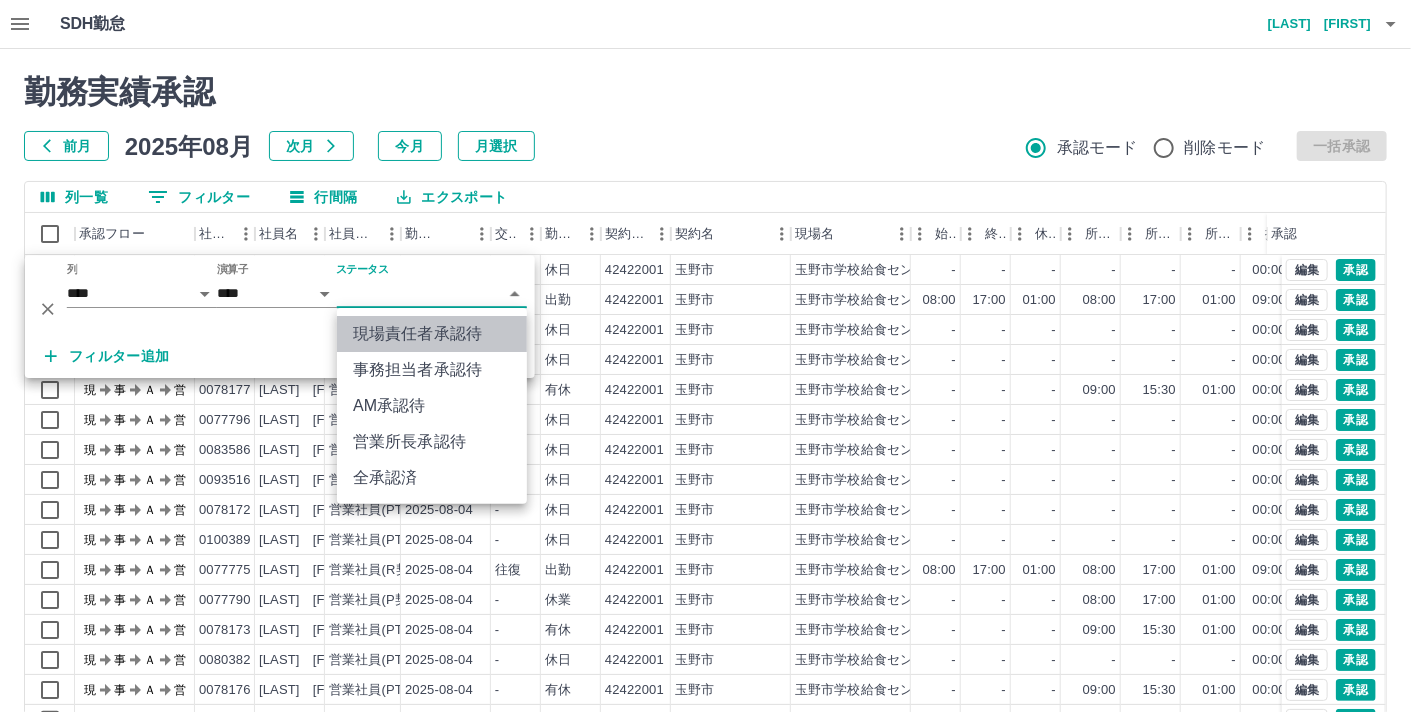 click on "現場責任者承認待" at bounding box center [432, 334] 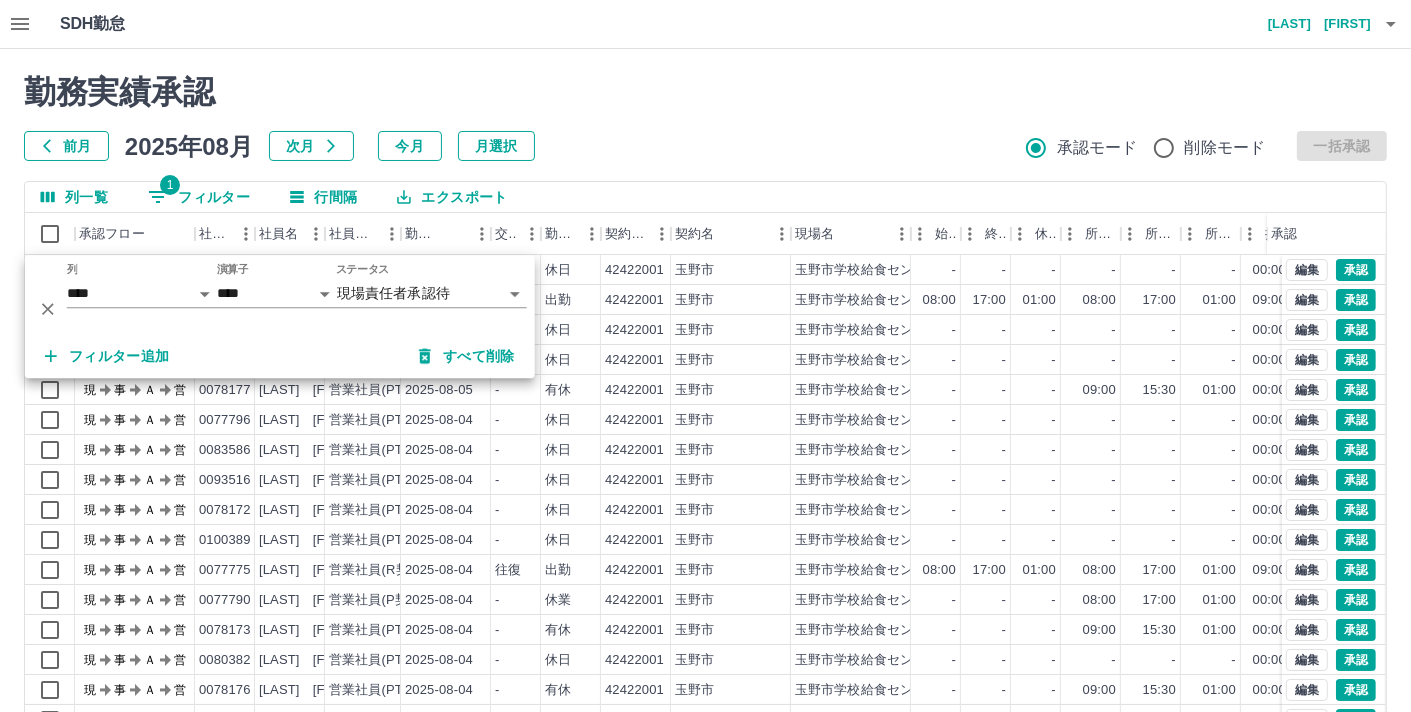 click on "前月 2025年08月 次月 今月 月選択 承認モード 削除モード 一括承認" at bounding box center (705, 146) 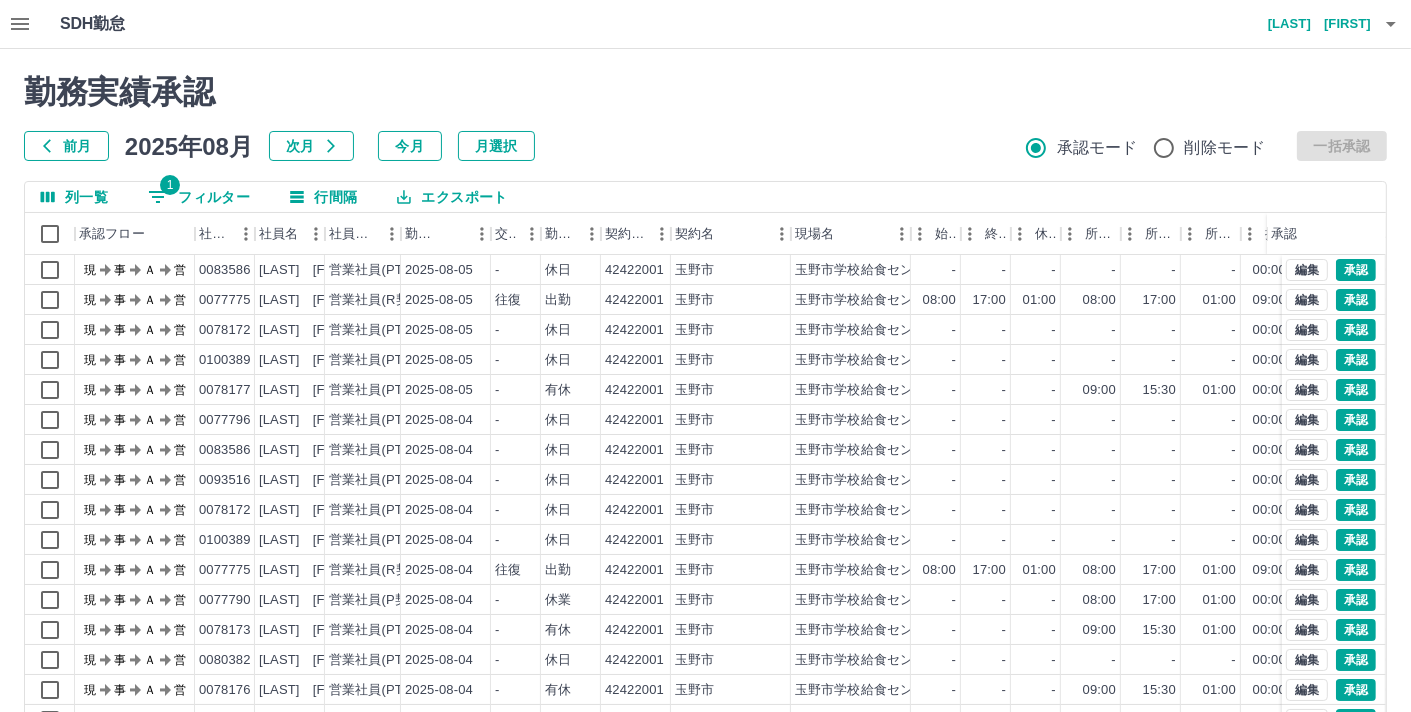 click on "前月" at bounding box center (66, 146) 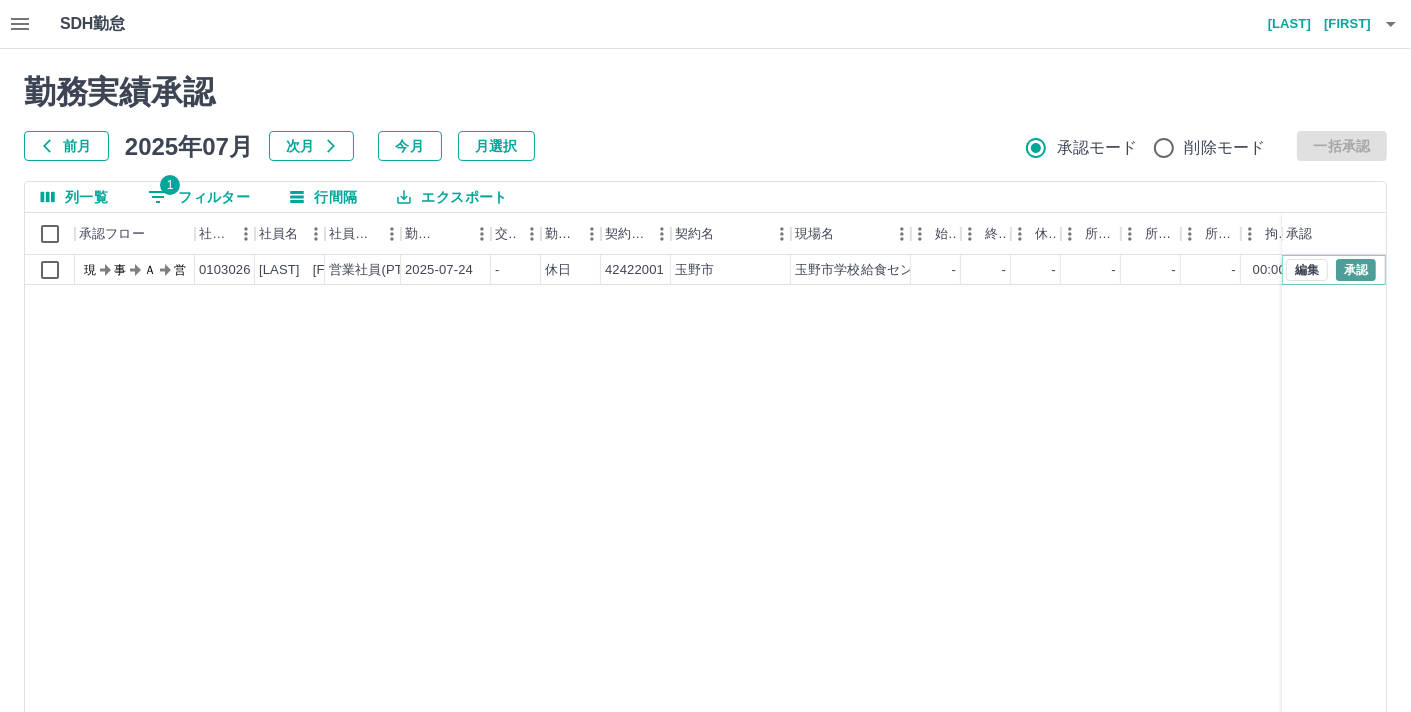 click on "承認" at bounding box center [1356, 270] 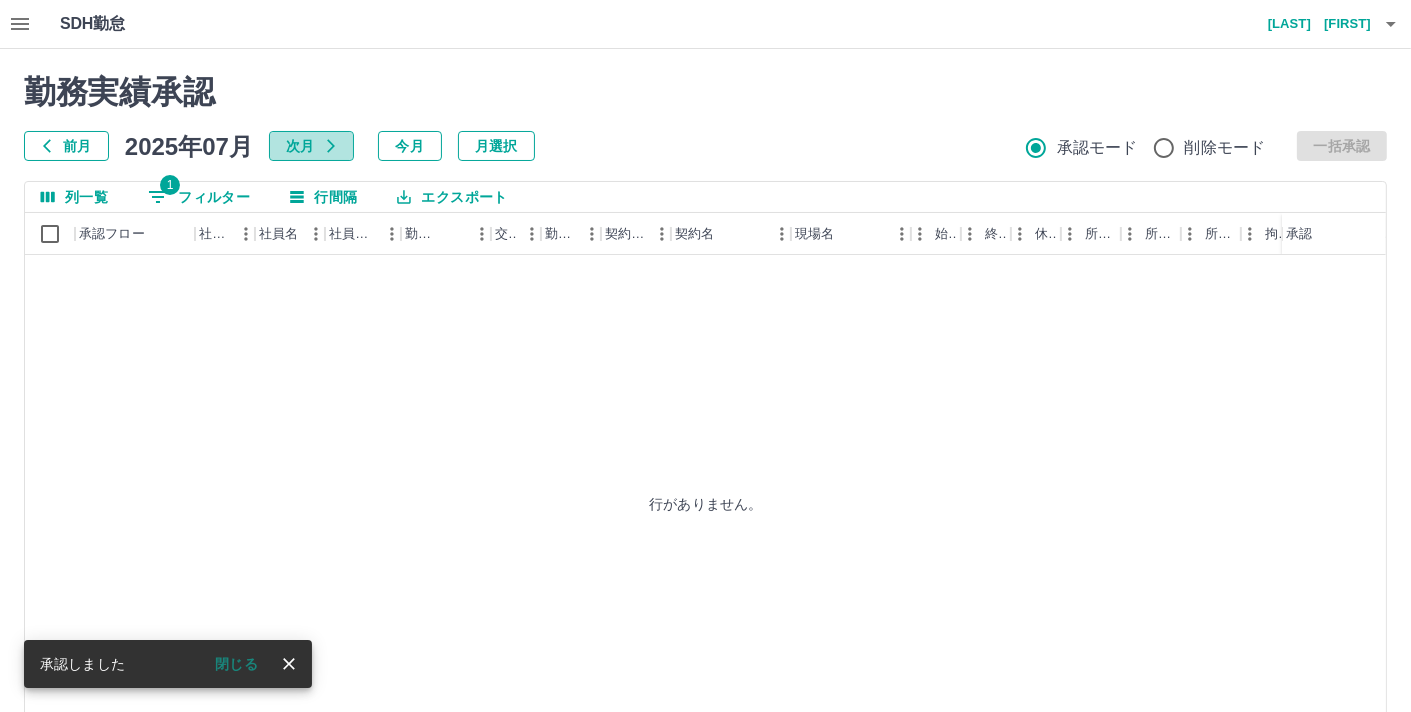 click on "次月" at bounding box center [311, 146] 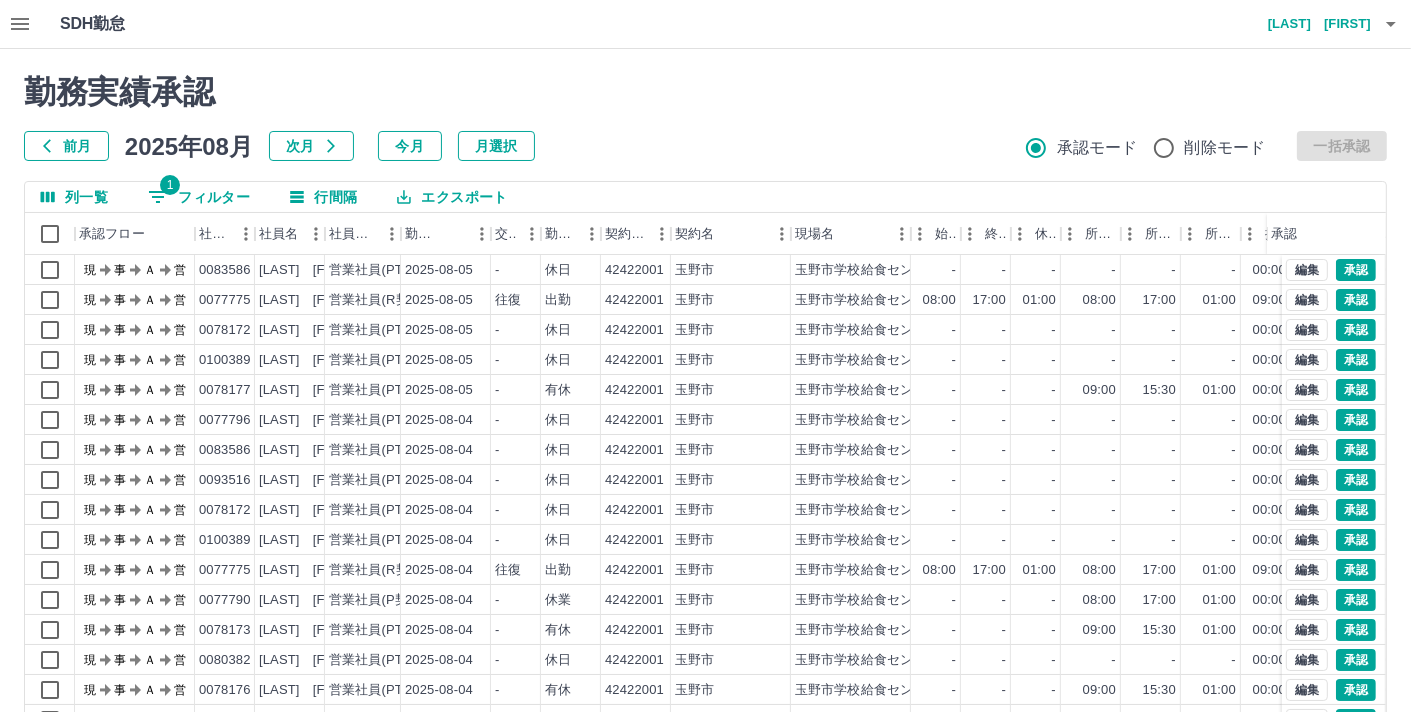 scroll, scrollTop: 101, scrollLeft: 0, axis: vertical 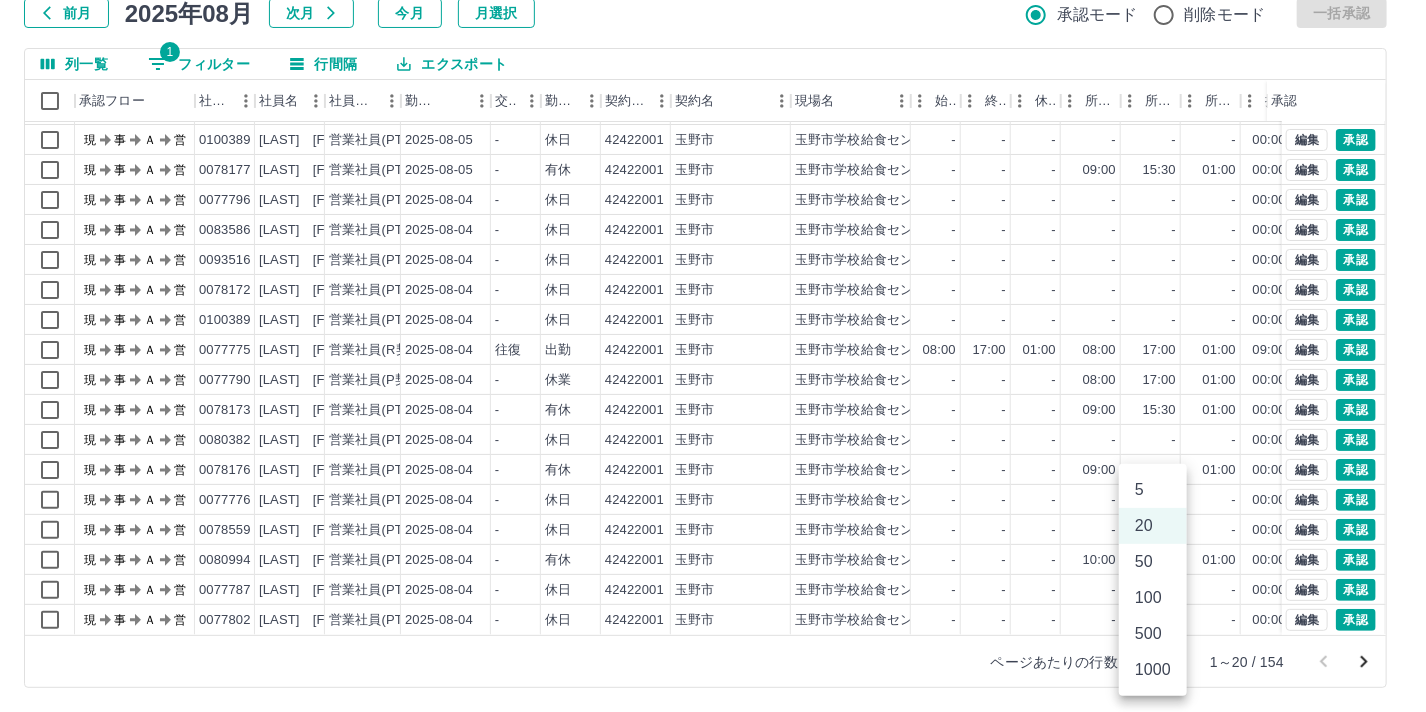 click on "SDH勤怠 [LAST]　[FIRST] 勤務実績承認 前月 2025年08月 次月 今月 月選択 承認モード 削除モード 一括承認 列一覧 1 フィルター 行間隔 エクスポート 承認フロー 社員番号 社員名 社員区分 勤務日 交通費 勤務区分 契約コード 契約名 現場名 始業 終業 休憩 所定開始 所定終業 所定休憩 拘束 勤務 遅刻等 コメント ステータス 承認 現 事 Ａ 営 [ID] [LAST]　[FIRST] 営業社員(R契約) 2025-08-05 往復 出勤 42422001 [CITY] [CITY]学校給食センター 08:00 17:00 01:00 08:00 17:00 01:00 09:00 08:00 00:00 現場責任者承認待 現 事 Ａ 営 [ID] [LAST]　[FIRST] 営業社員(PT契約) 2025-08-05  -  休日 42422001 [CITY] [CITY]学校給食センター - - - - - - 00:00 00:00 00:00 現場責任者承認待 現 事 Ａ 営 [ID] [LAST]　[FIRST] 営業社員(PT契約) 2025-08-05  -  休日 42422001 [CITY] [CITY]学校給食センター - - - - - - 00:00 00:00 00:00 現 事 Ａ" at bounding box center [713, 289] 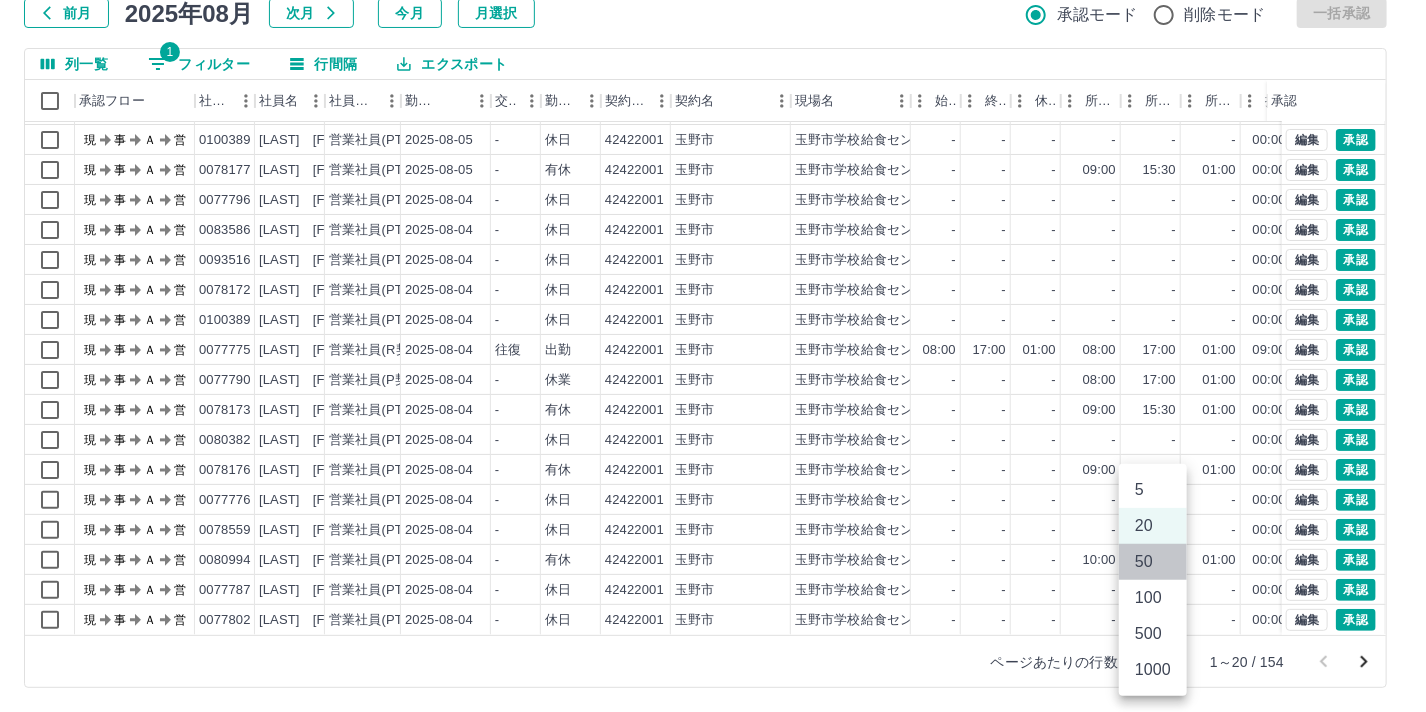 click on "50" at bounding box center [1153, 562] 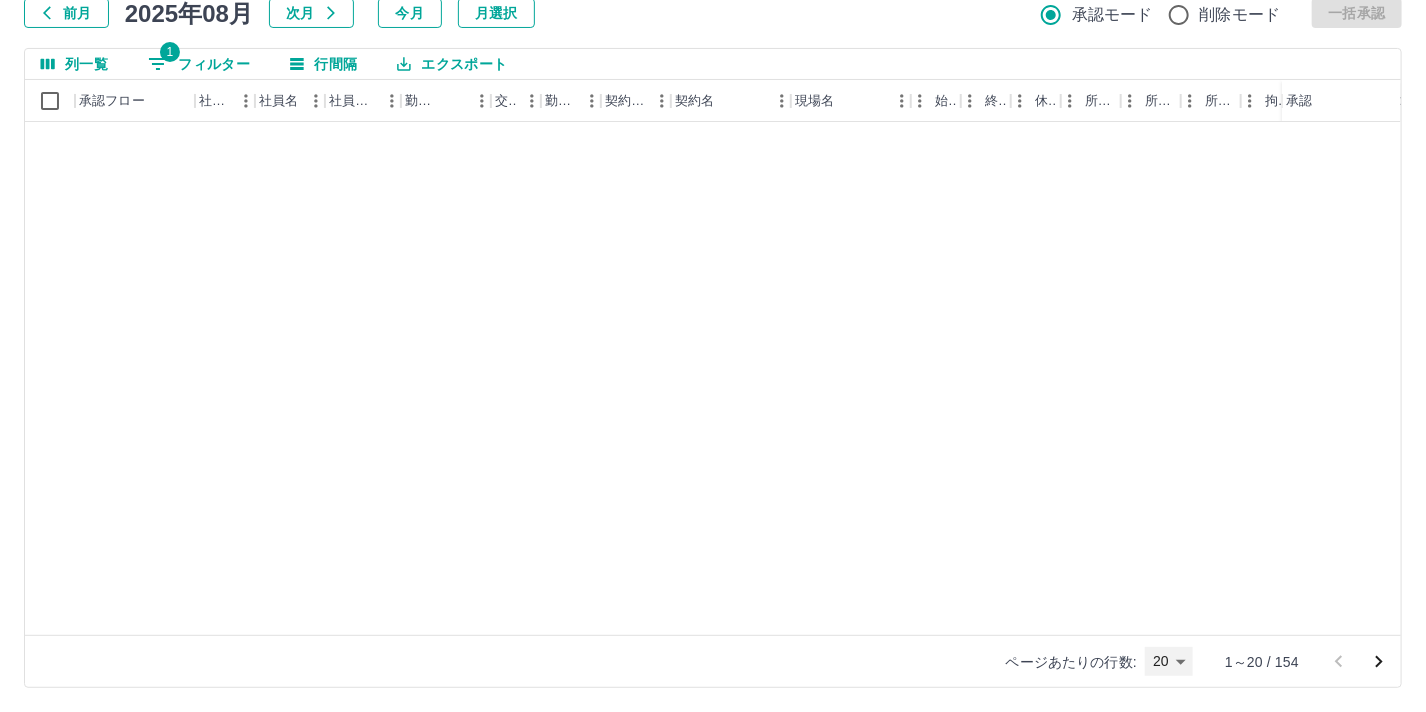 type on "**" 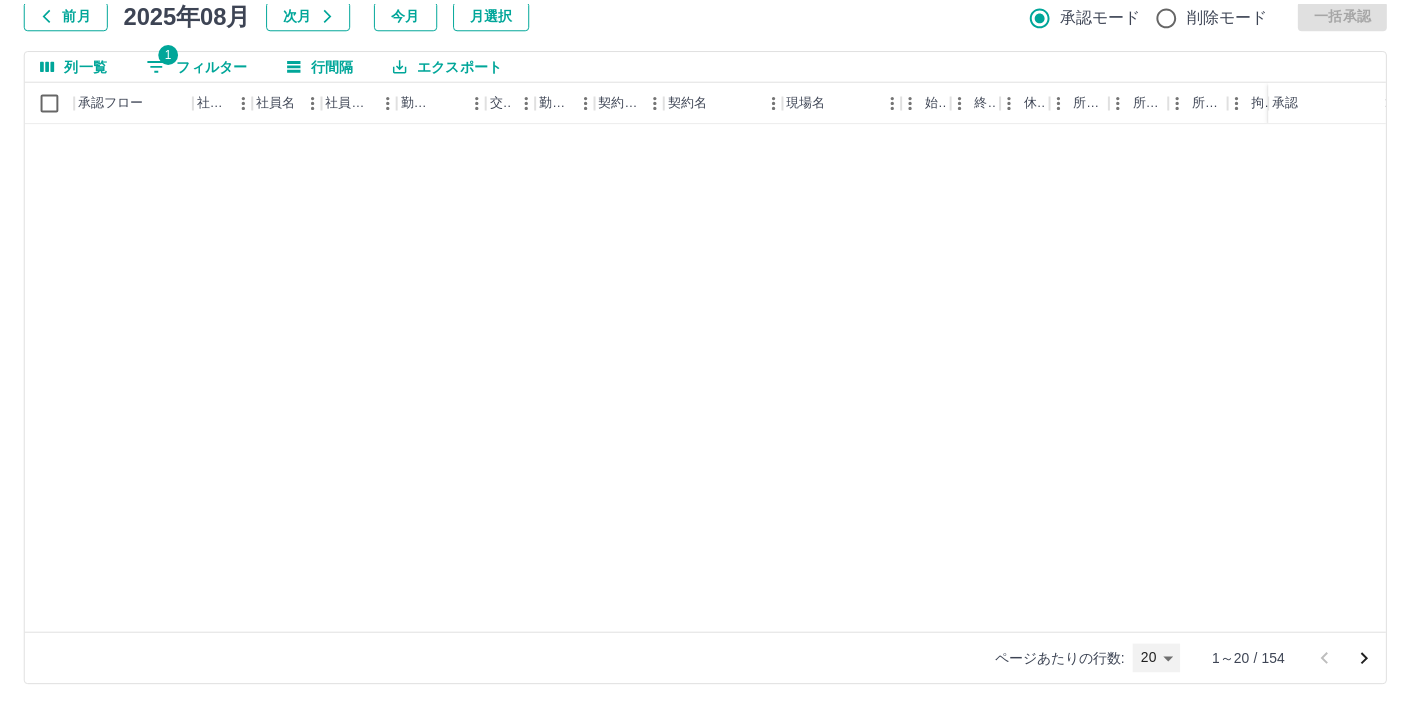 scroll, scrollTop: 0, scrollLeft: 0, axis: both 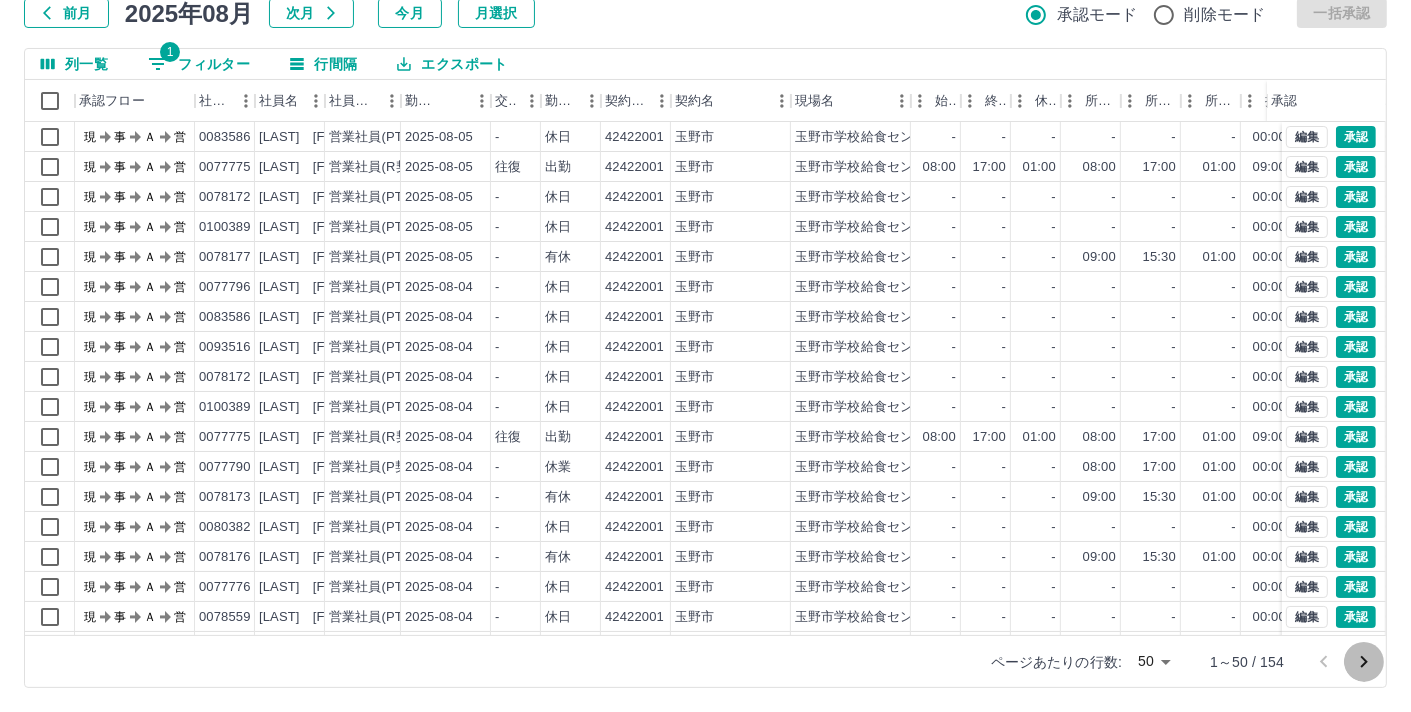 click 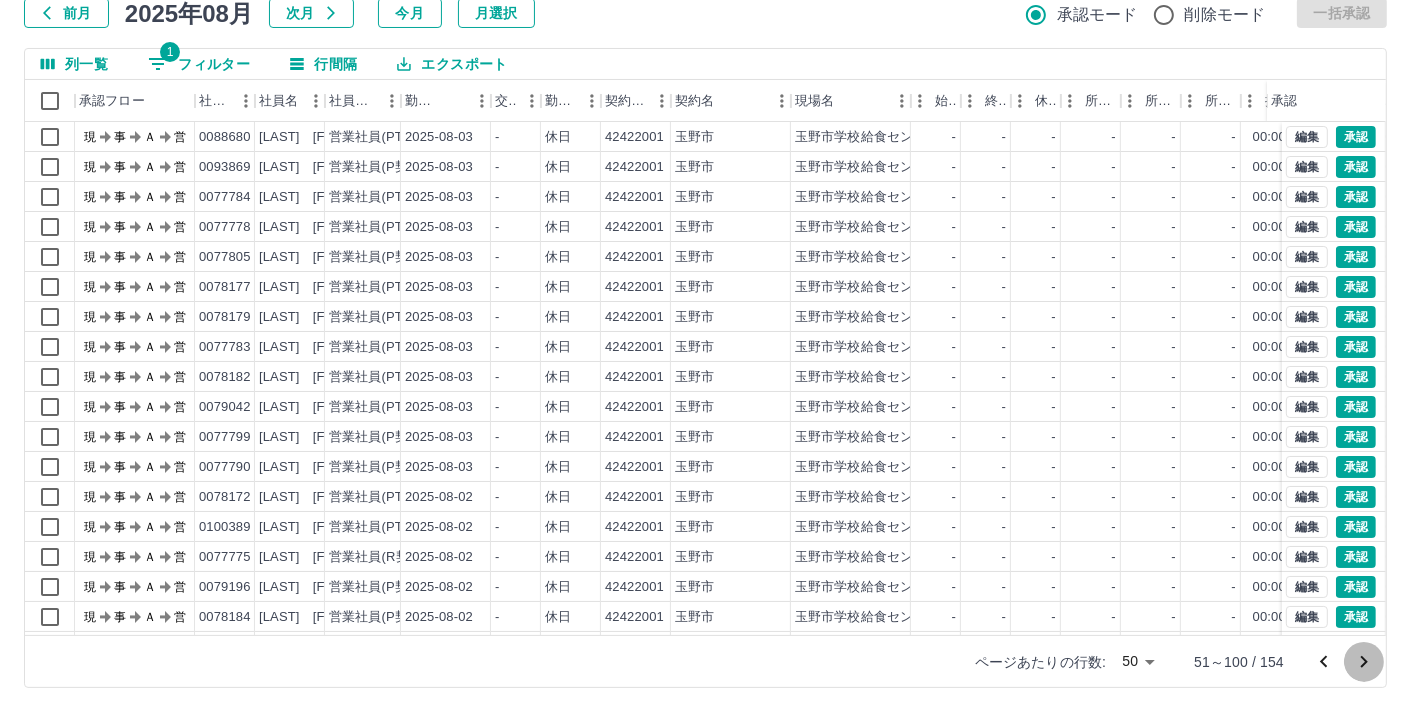 click 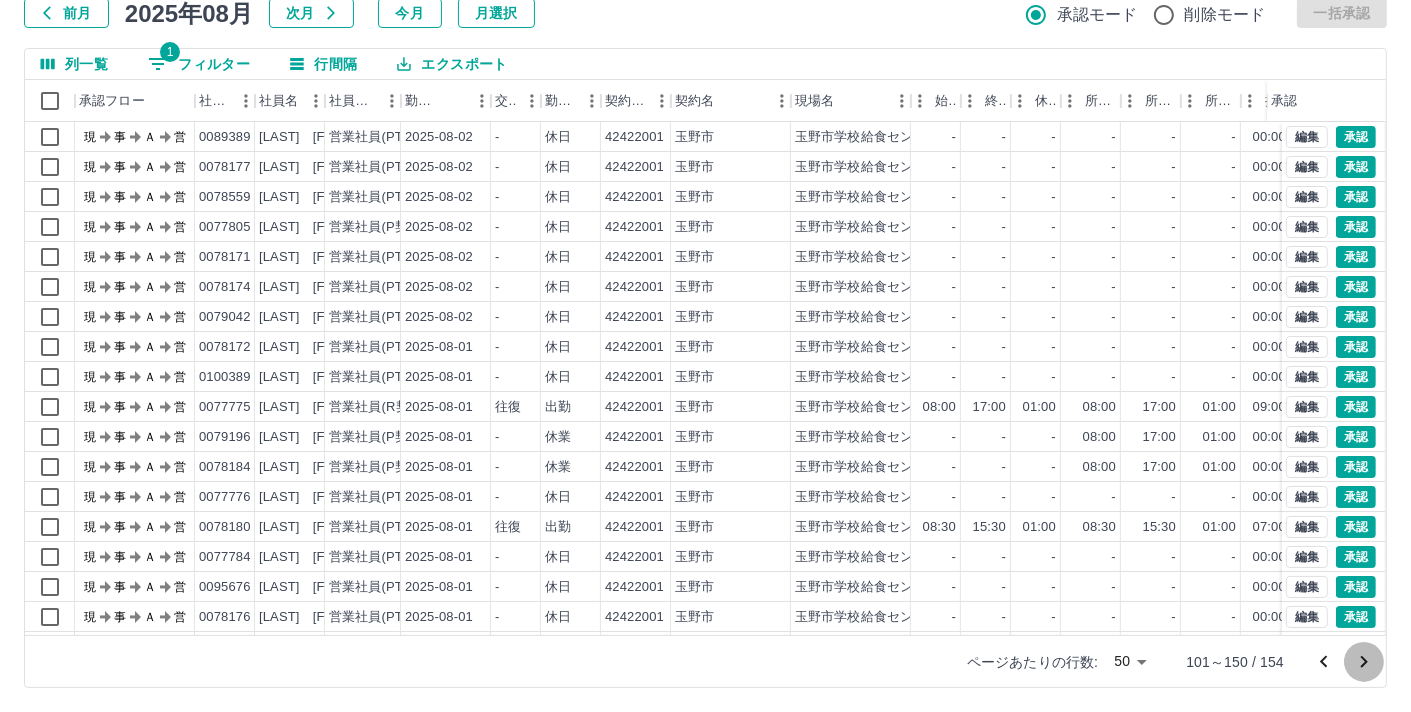 click 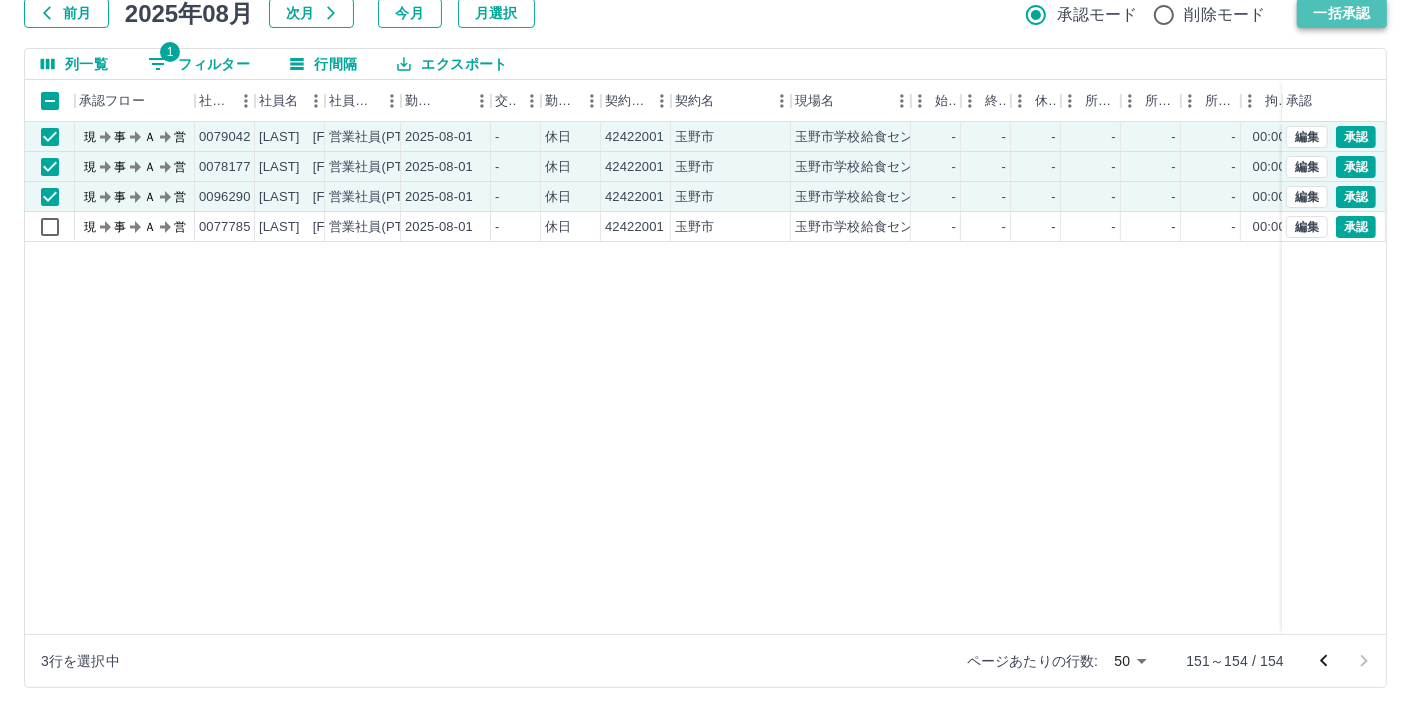 click on "一括承認" at bounding box center (1342, 13) 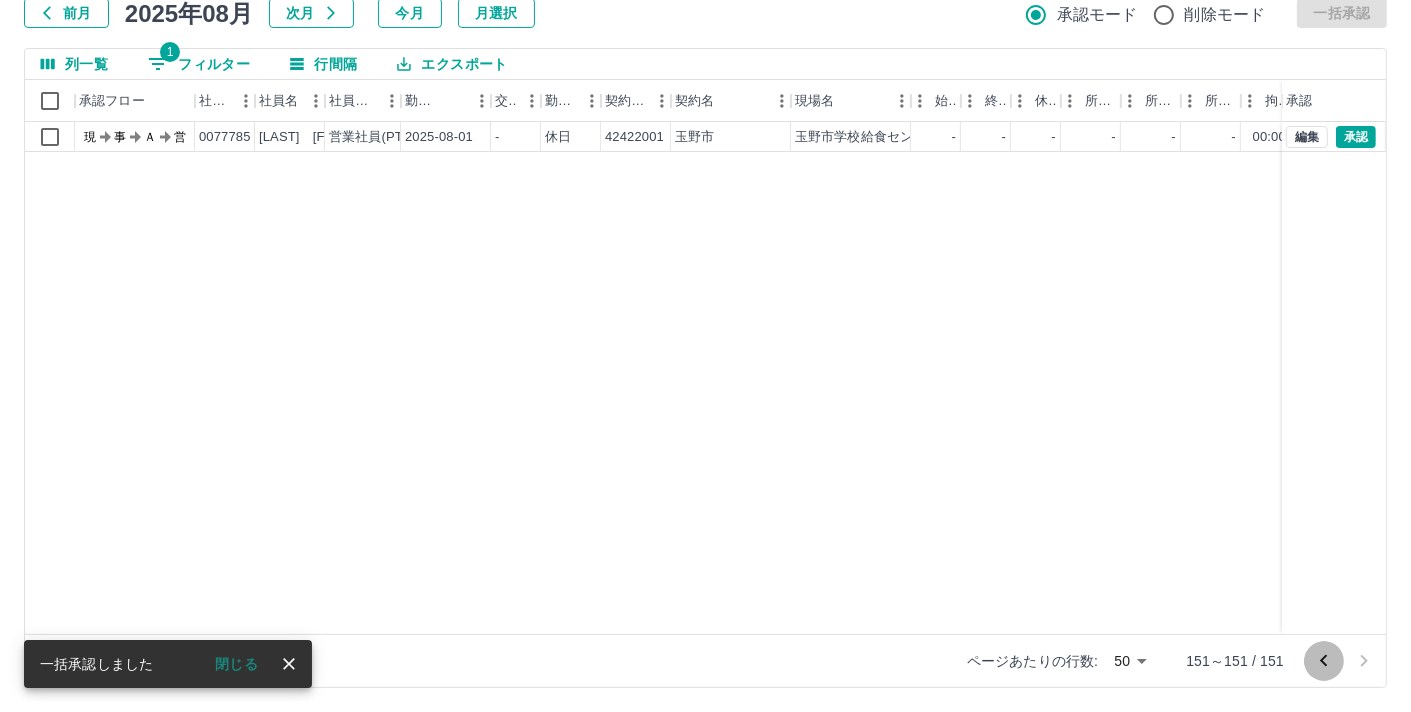 click 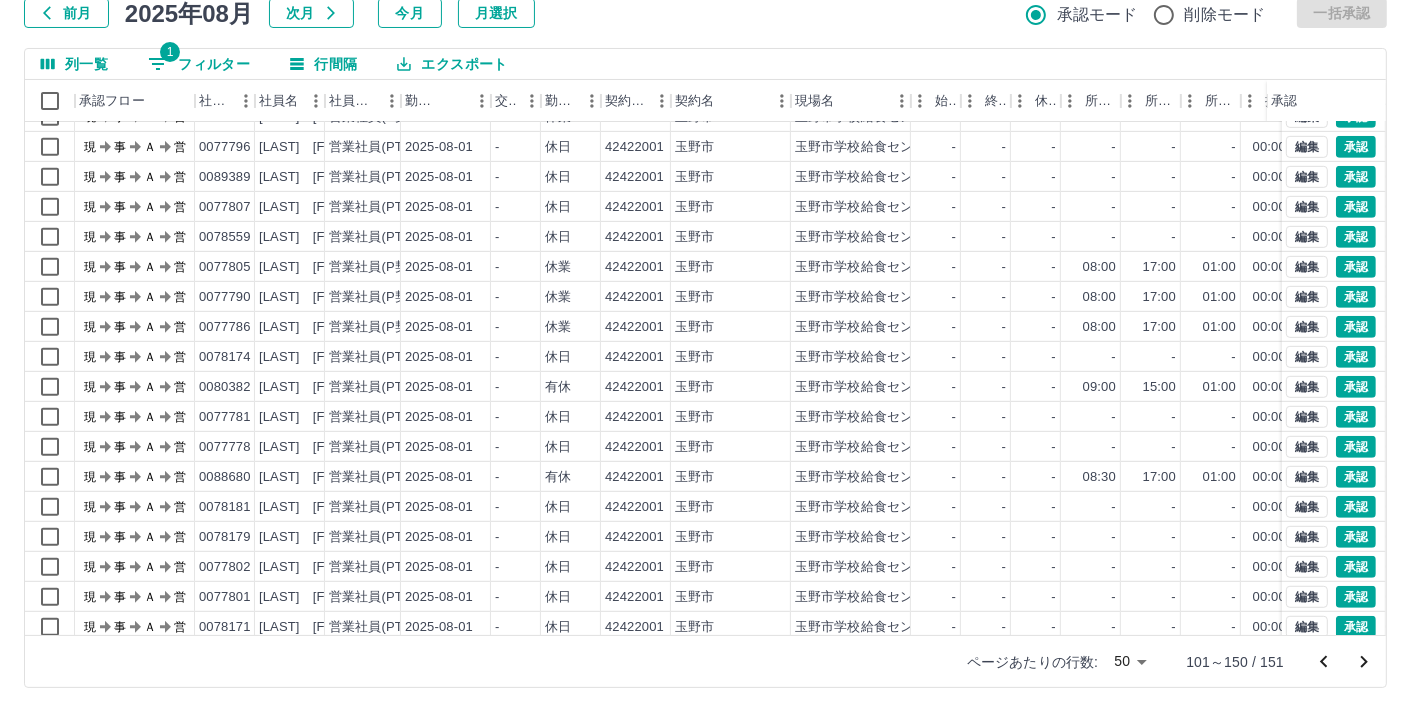 scroll, scrollTop: 1001, scrollLeft: 0, axis: vertical 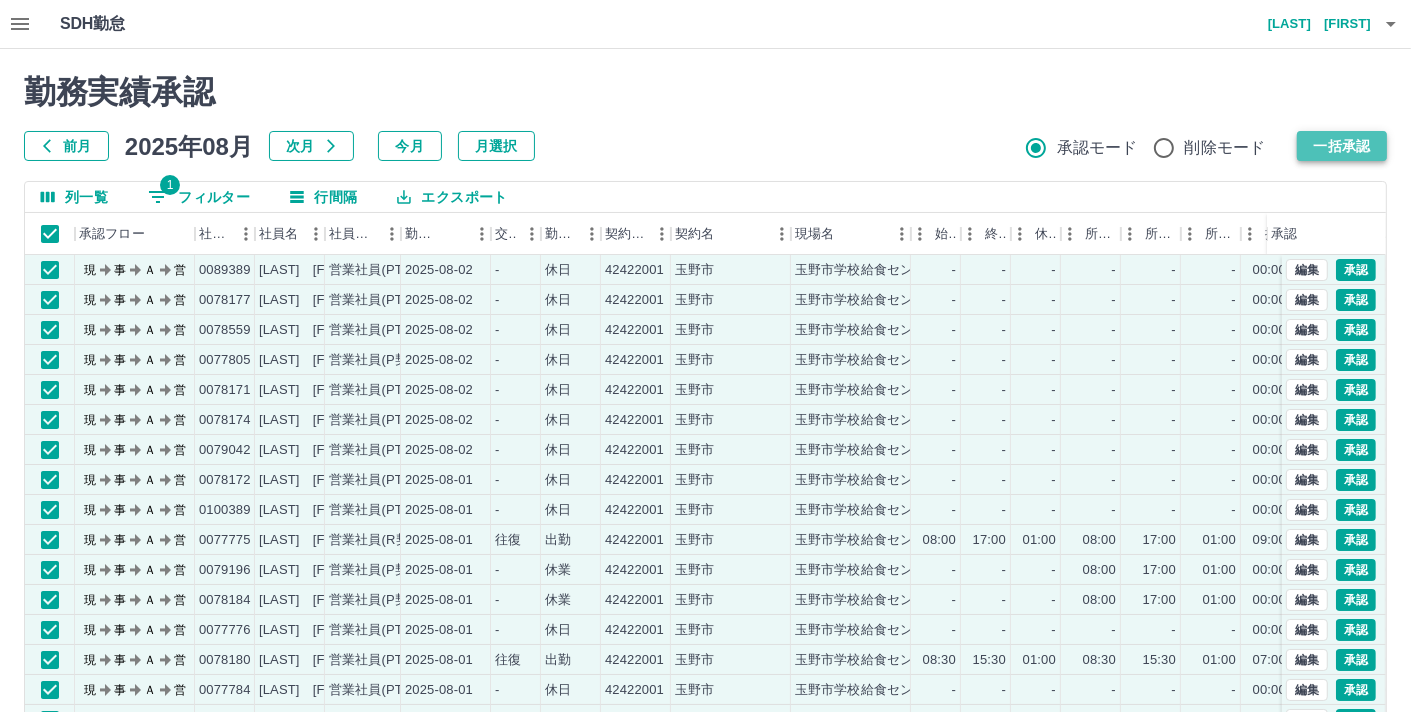 click on "一括承認" at bounding box center [1342, 146] 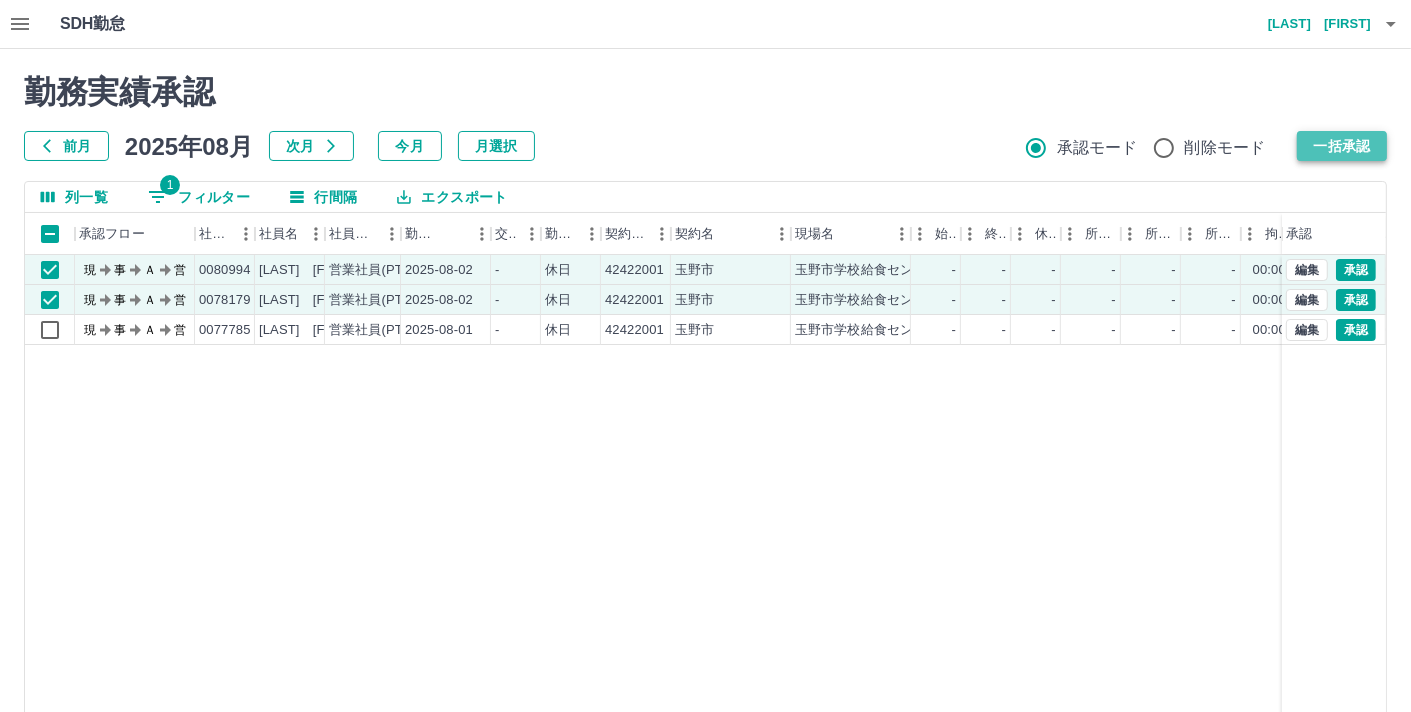 click on "一括承認" at bounding box center (1342, 146) 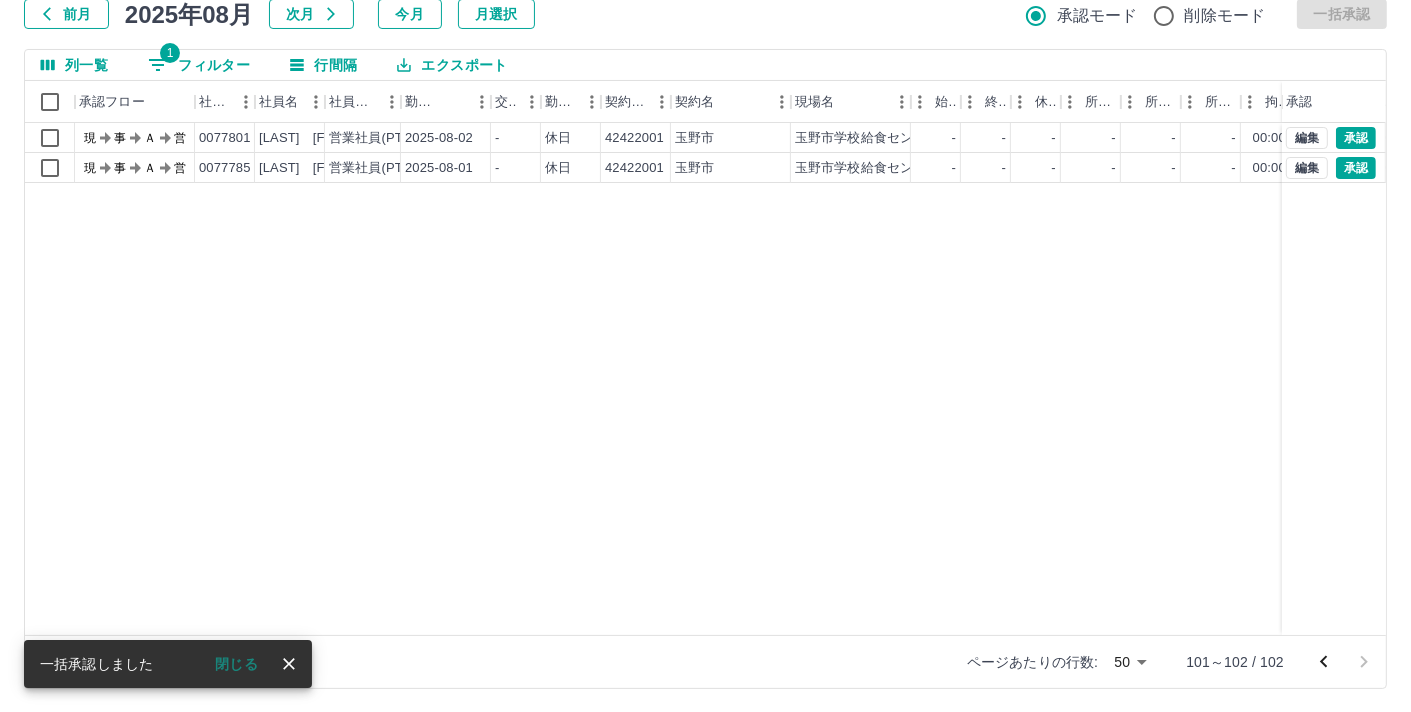 scroll, scrollTop: 133, scrollLeft: 0, axis: vertical 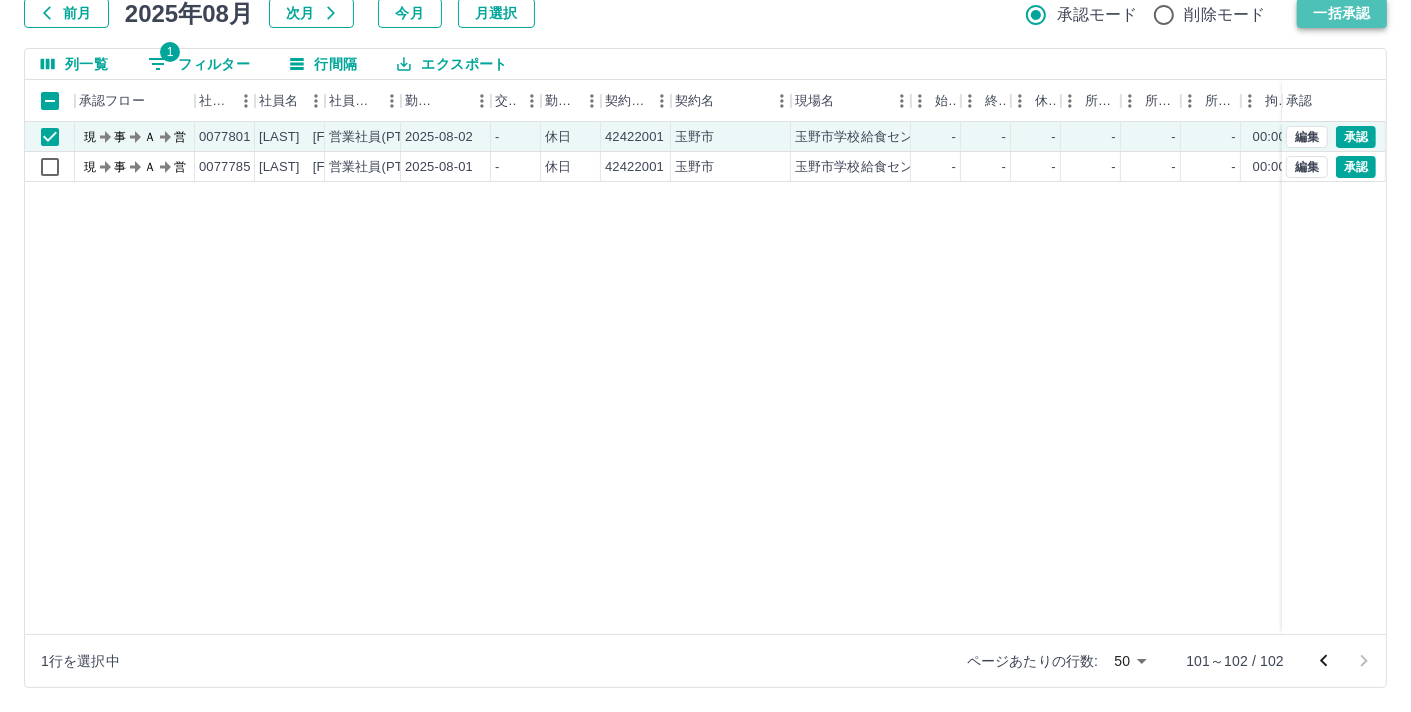 click on "一括承認" at bounding box center [1342, 13] 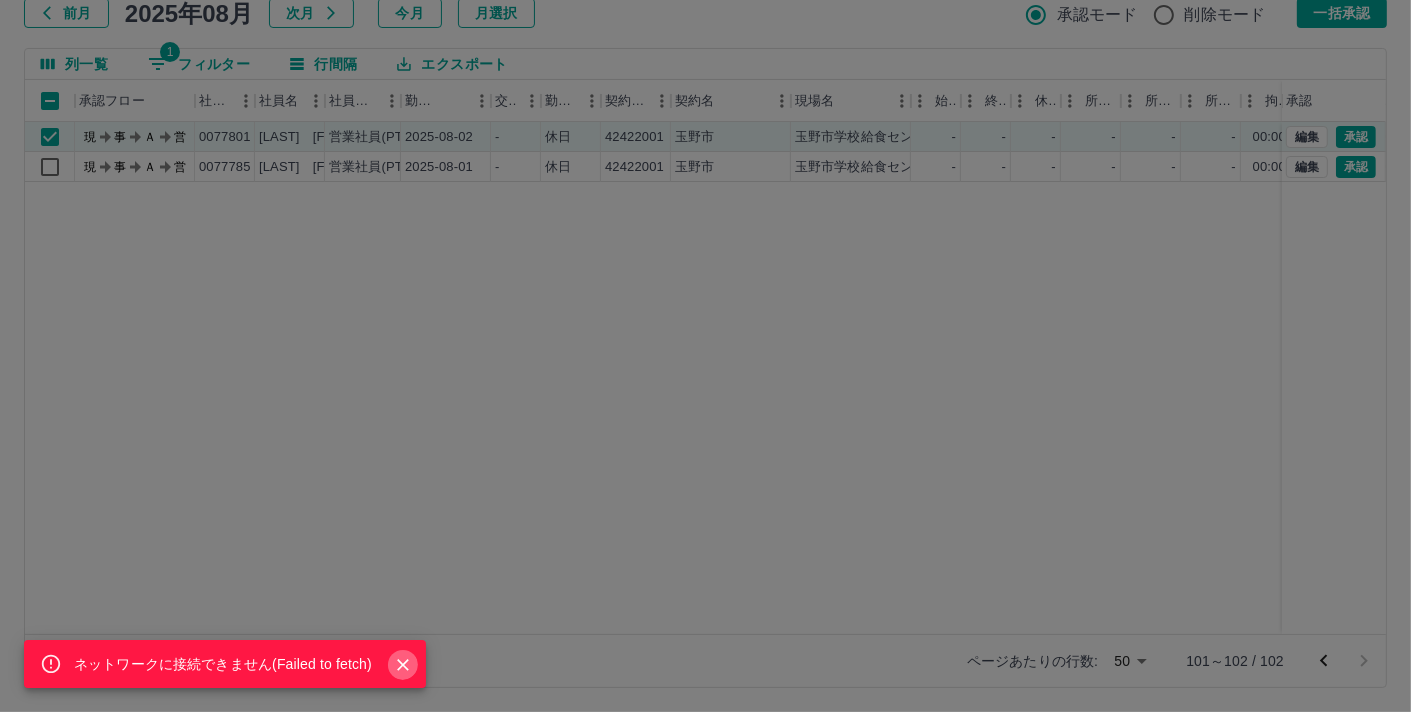 click 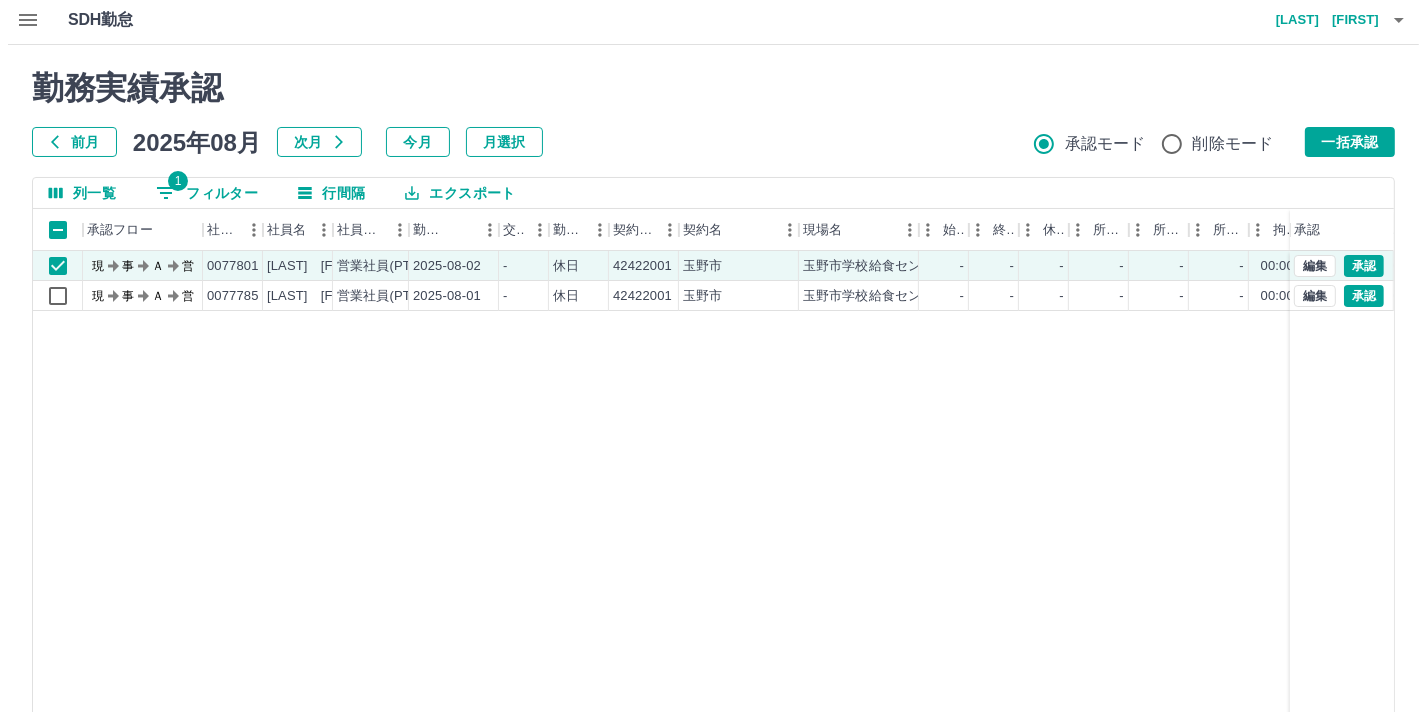 scroll, scrollTop: 0, scrollLeft: 0, axis: both 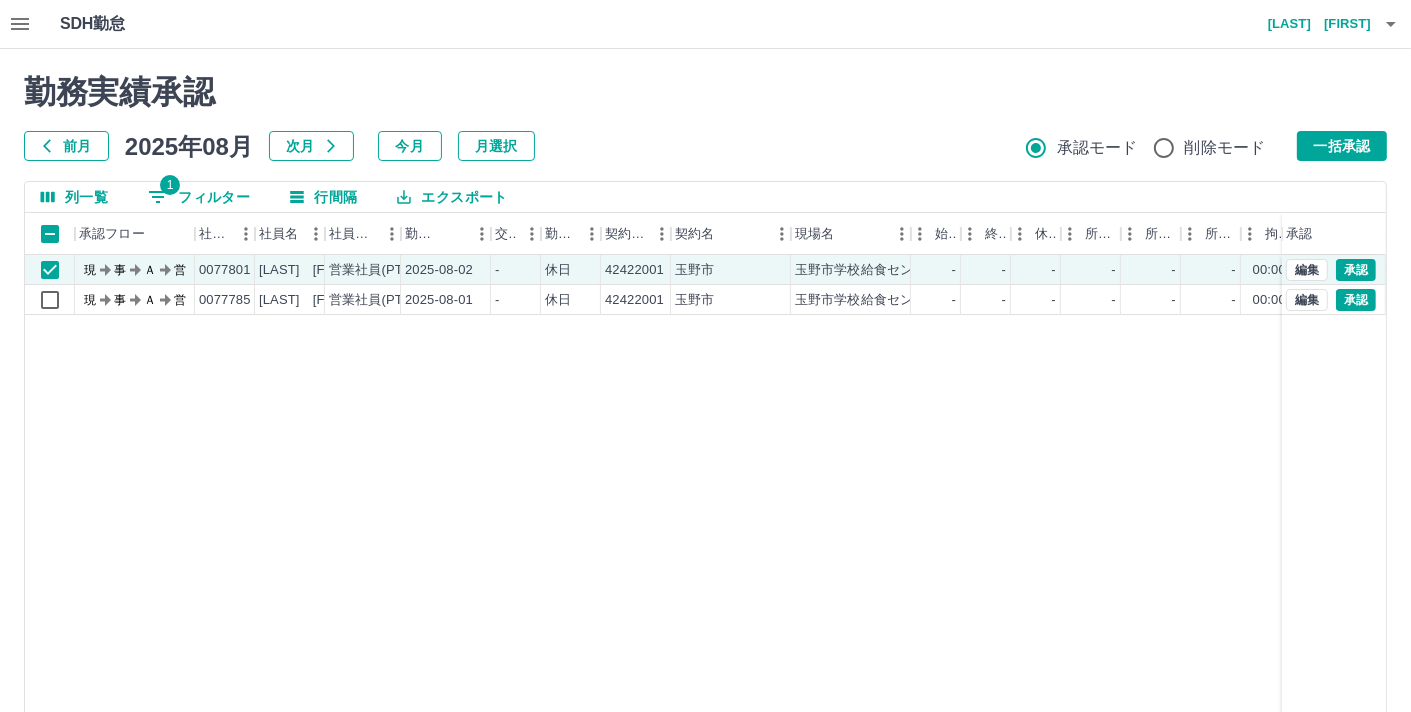 click on "[LAST]　[FIRST]" at bounding box center (1311, 24) 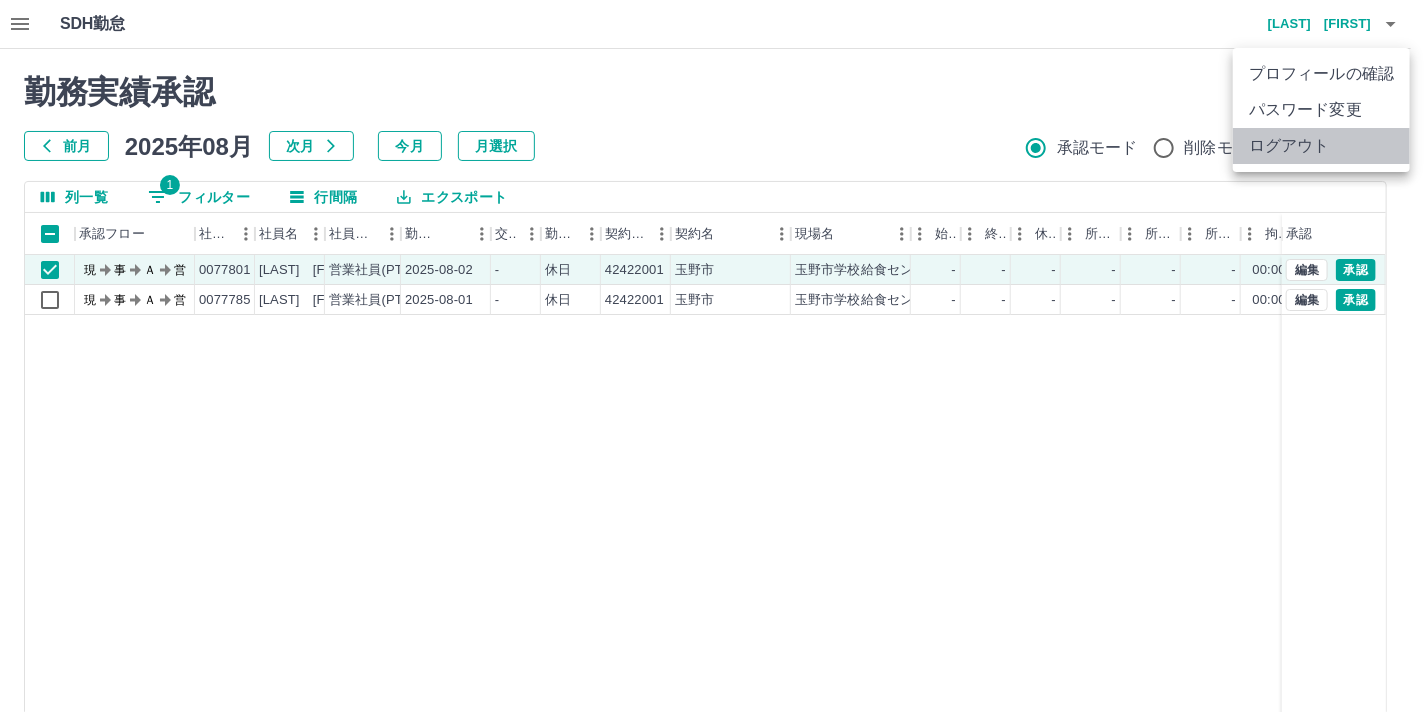 click on "ログアウト" at bounding box center (1321, 146) 